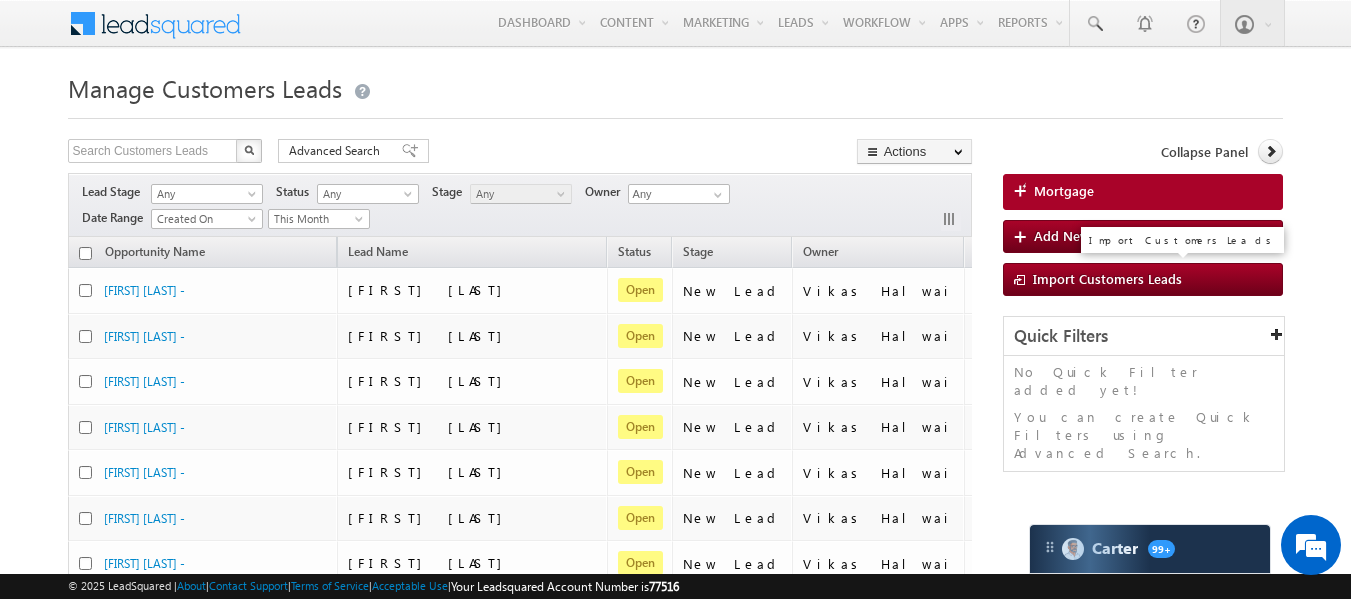 scroll, scrollTop: 0, scrollLeft: 0, axis: both 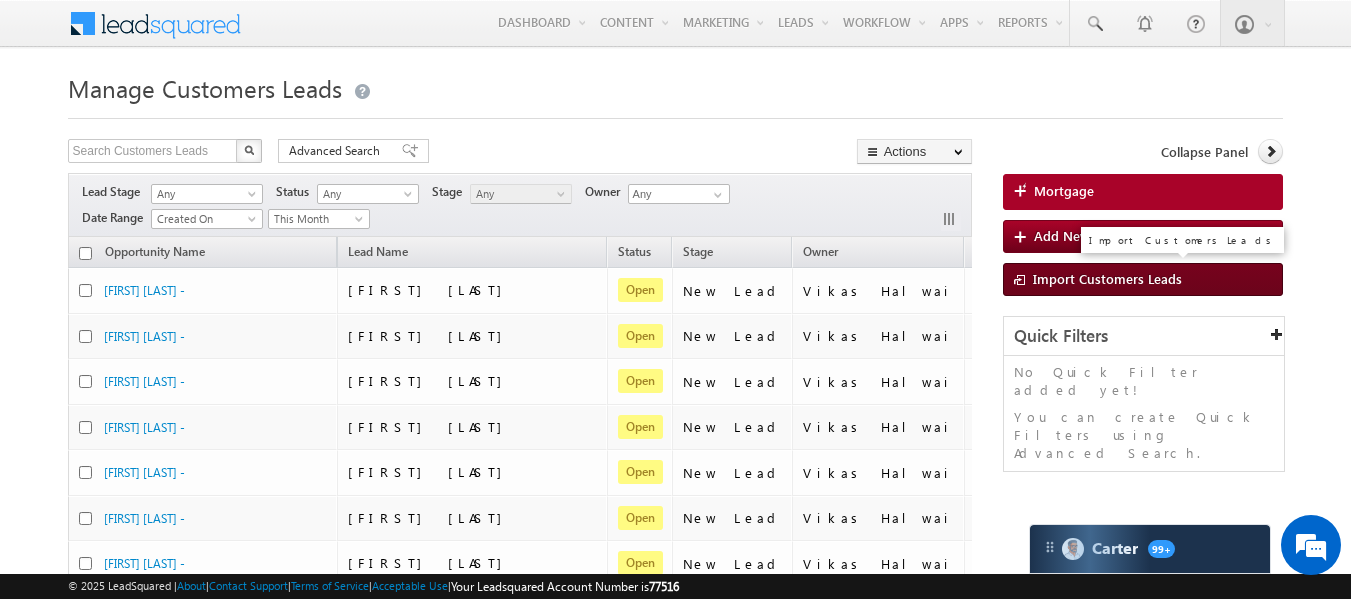 click on "Import Customers Leads" at bounding box center (1143, 279) 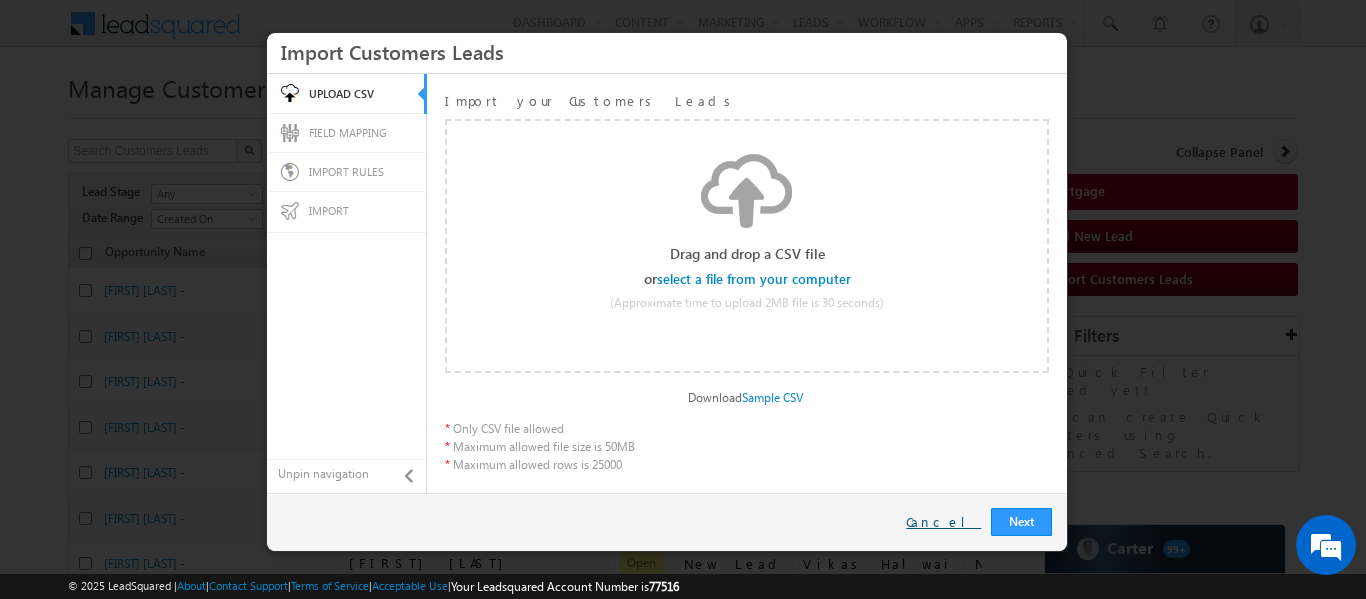 click on "Cancel" at bounding box center (943, 522) 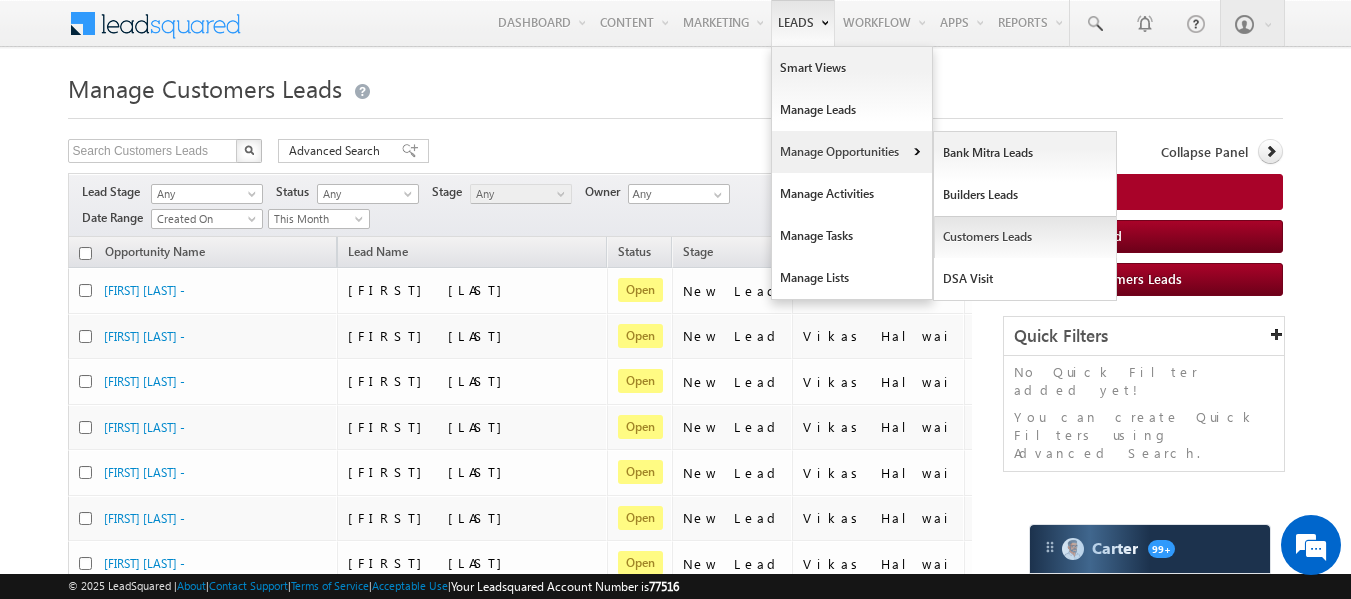 click on "Customers Leads" at bounding box center [1025, 237] 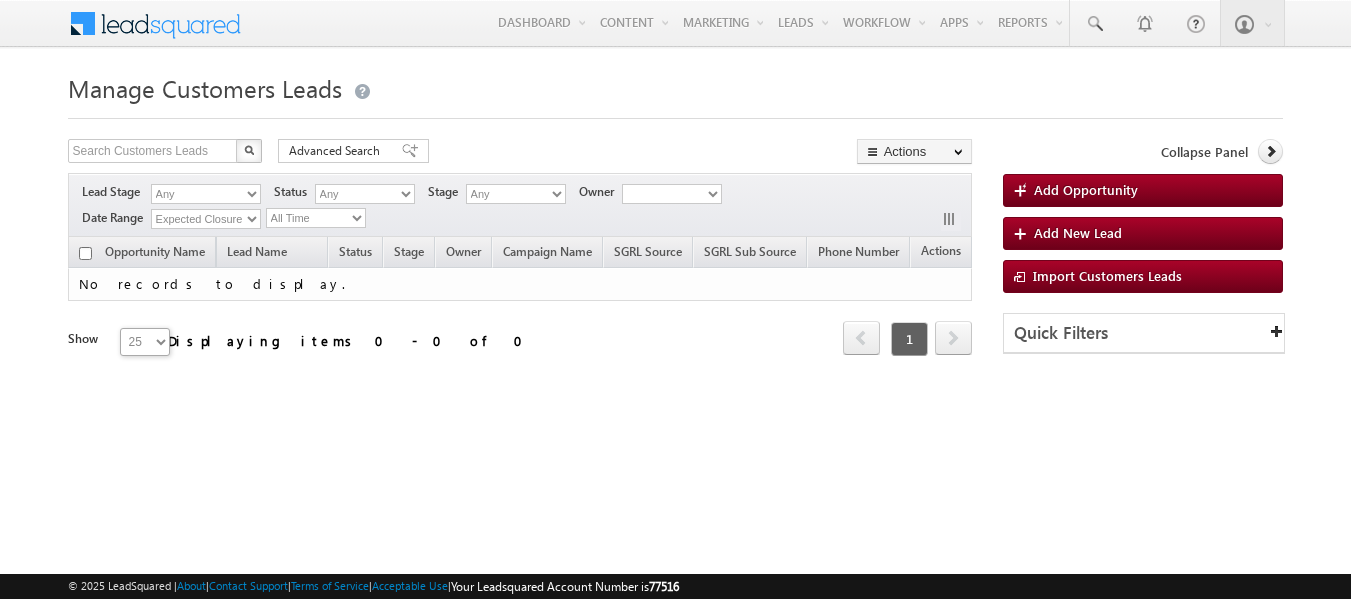 scroll, scrollTop: 0, scrollLeft: 0, axis: both 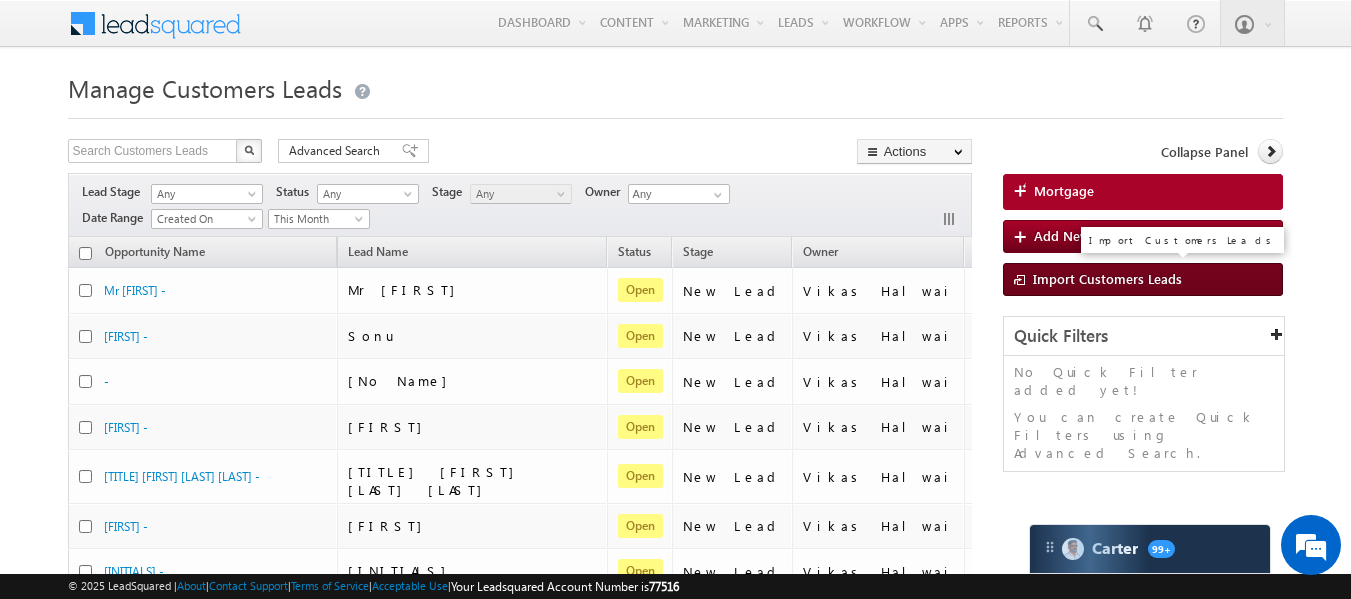 click on "Import Customers Leads" at bounding box center (1107, 278) 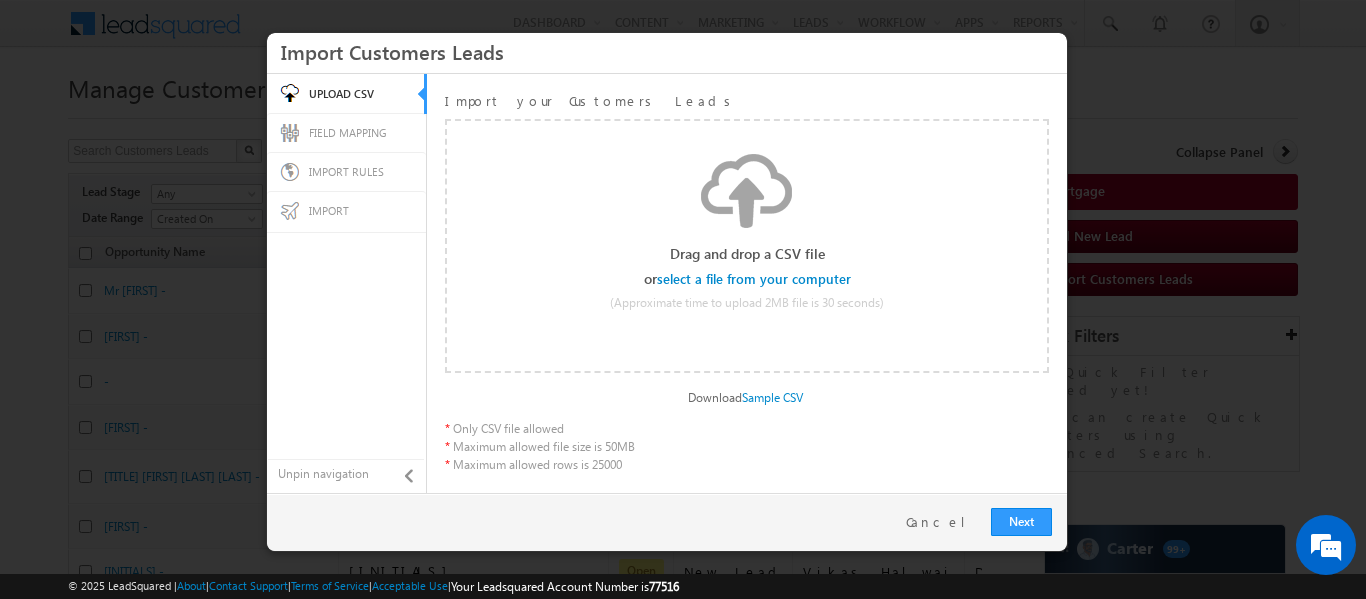 click at bounding box center [755, 279] 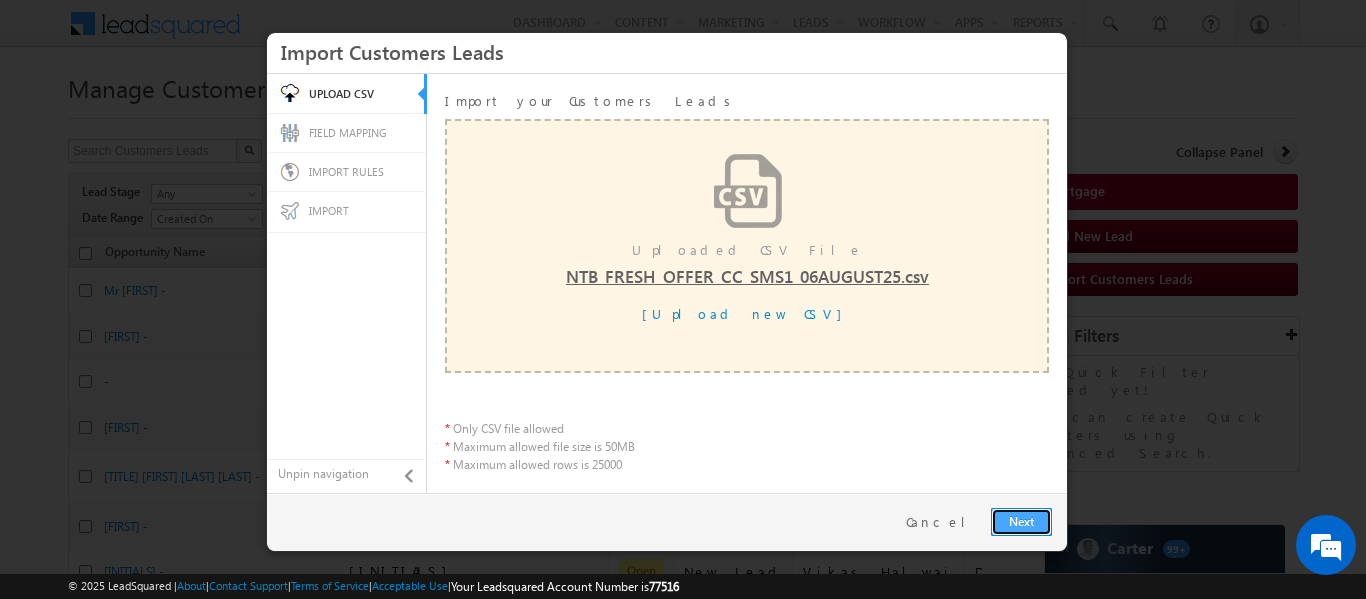 click on "Next" at bounding box center (1021, 522) 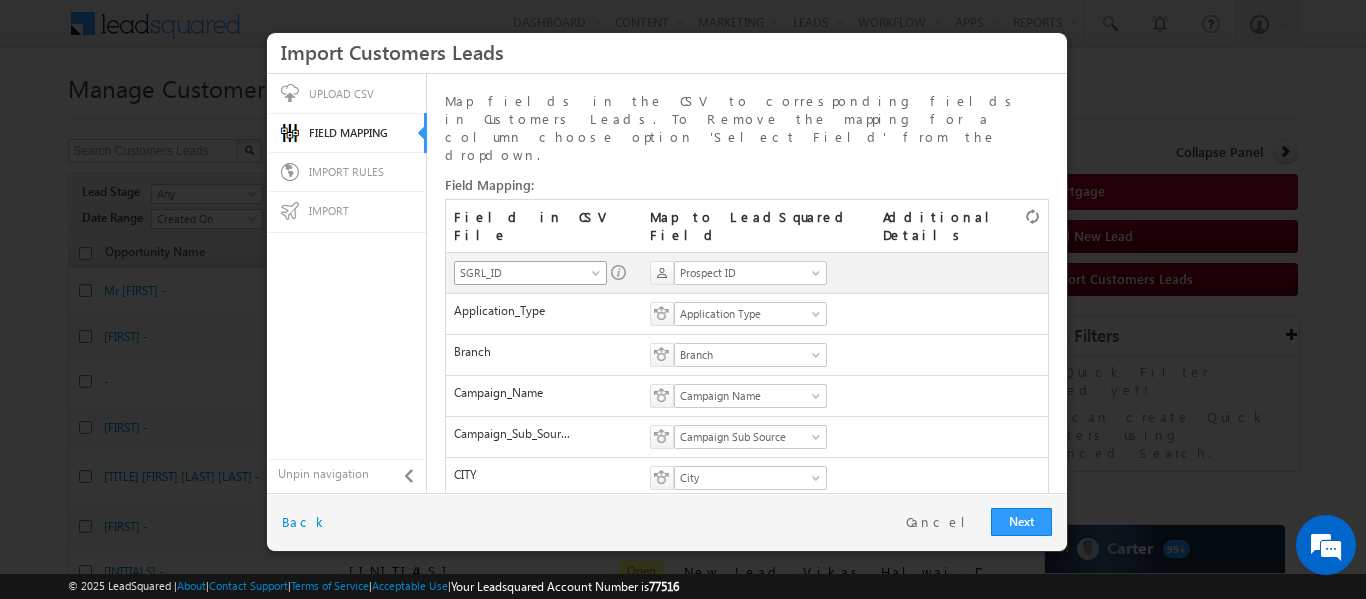 click on "SGRL_ID" at bounding box center [524, 273] 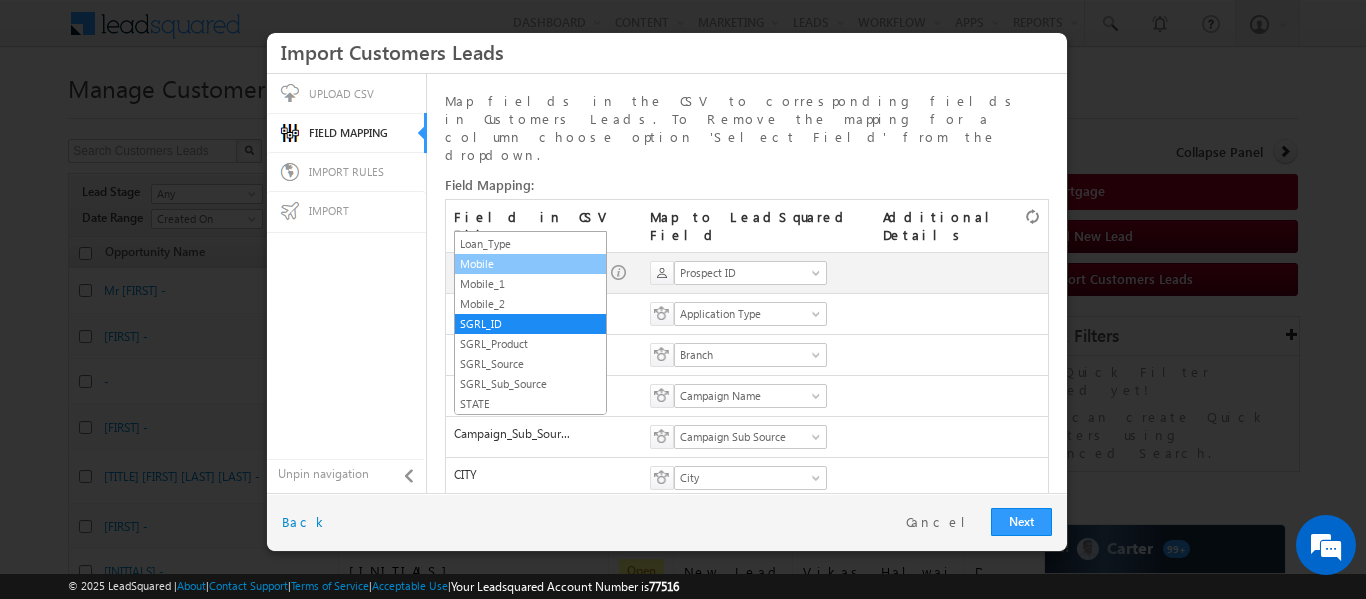 click on "Mobile" at bounding box center [530, 264] 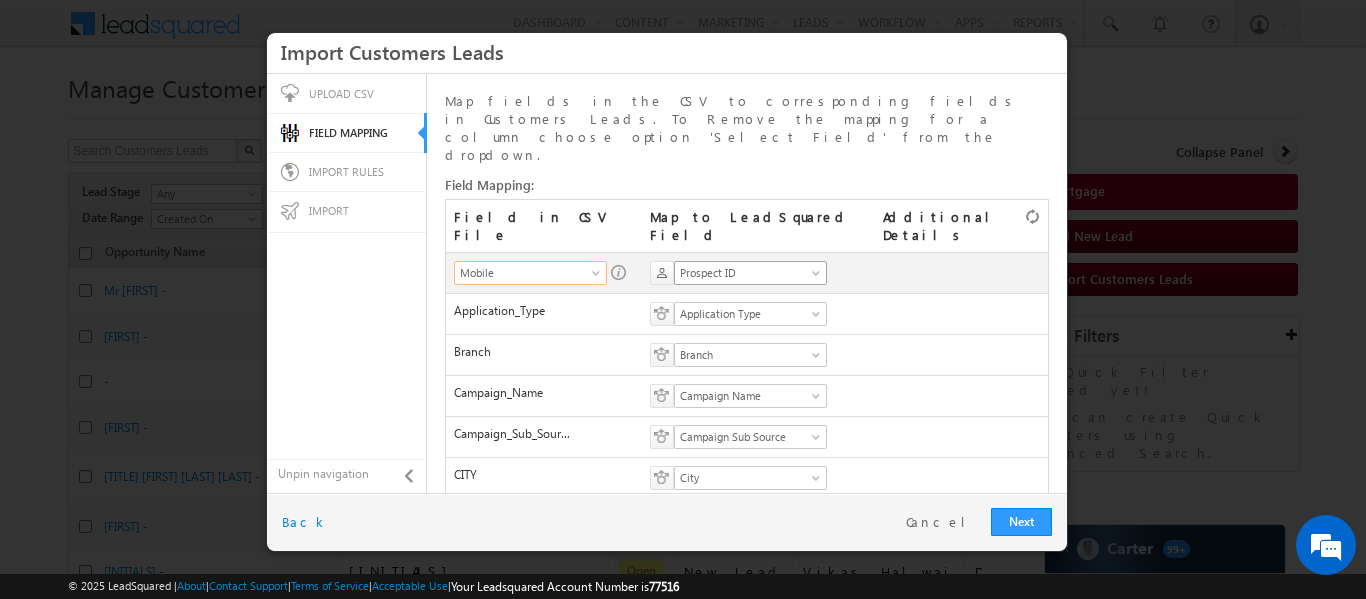 click on "Prospect ID" at bounding box center [744, 273] 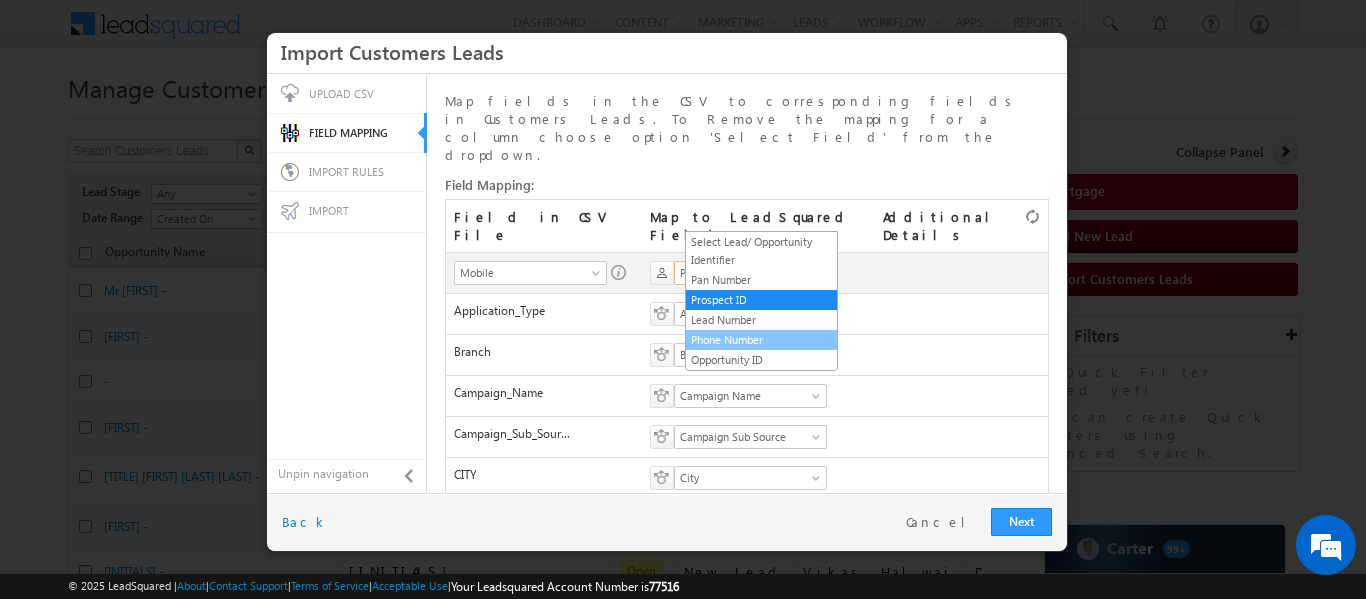 click on "Phone Number" at bounding box center (761, 340) 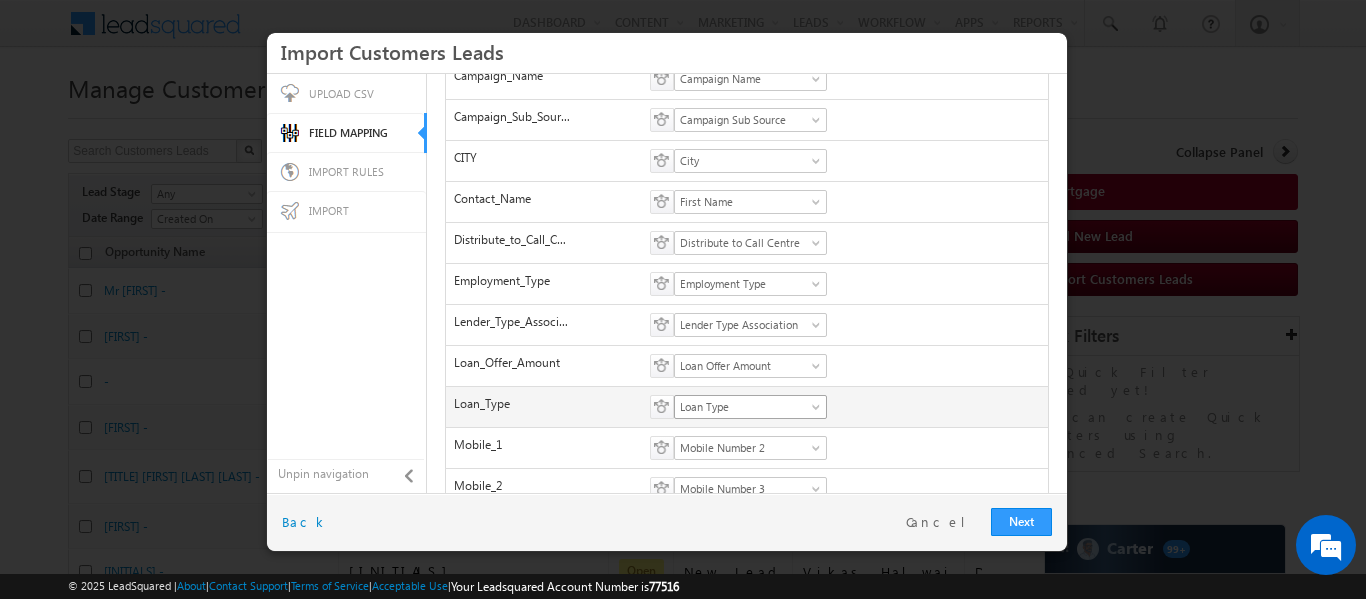 scroll, scrollTop: 421, scrollLeft: 0, axis: vertical 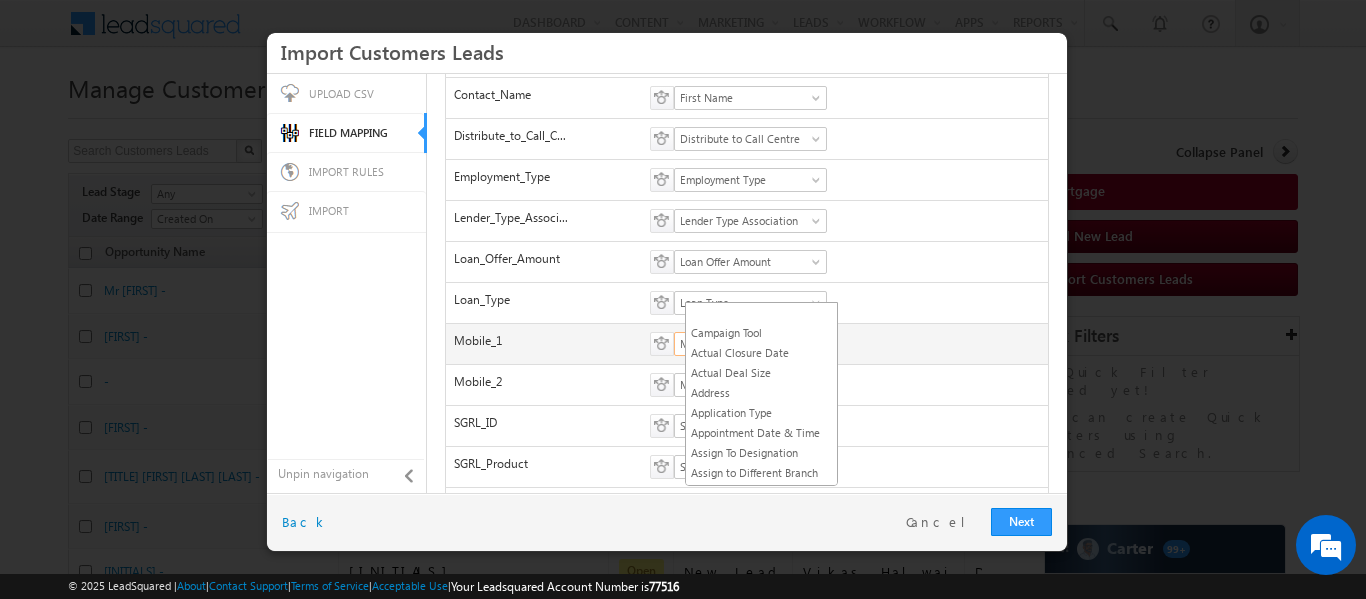 click on "Mobile Number 2" at bounding box center (744, 344) 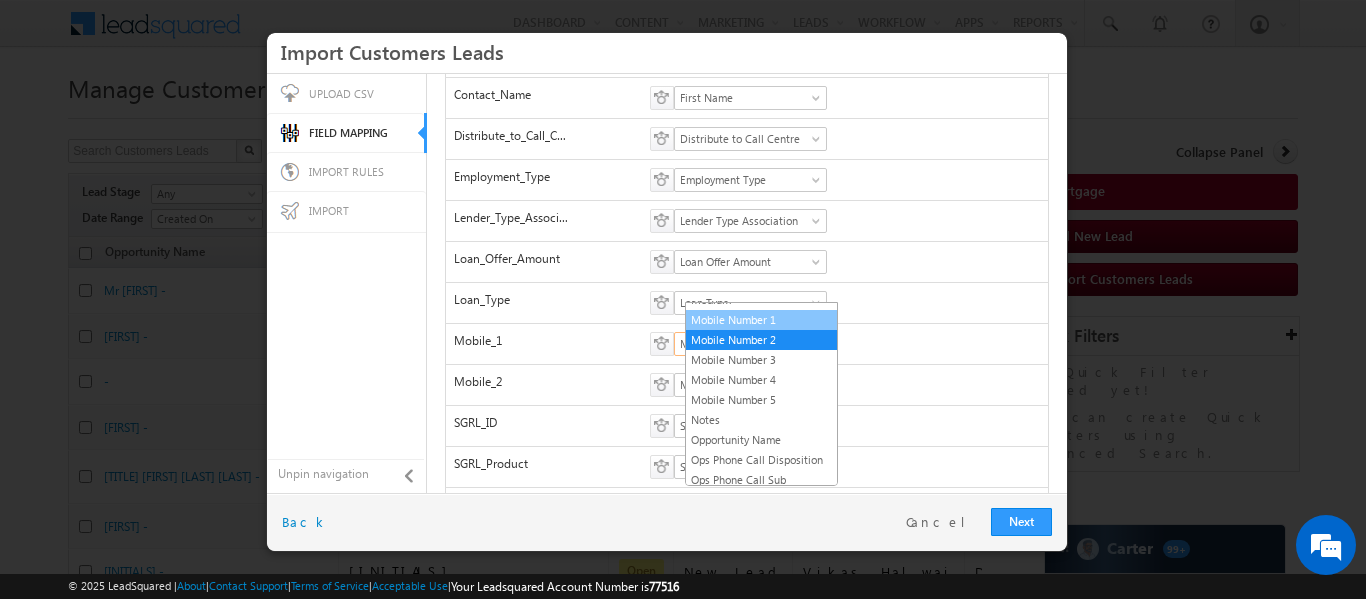 click on "Mobile Number 1" at bounding box center [761, 320] 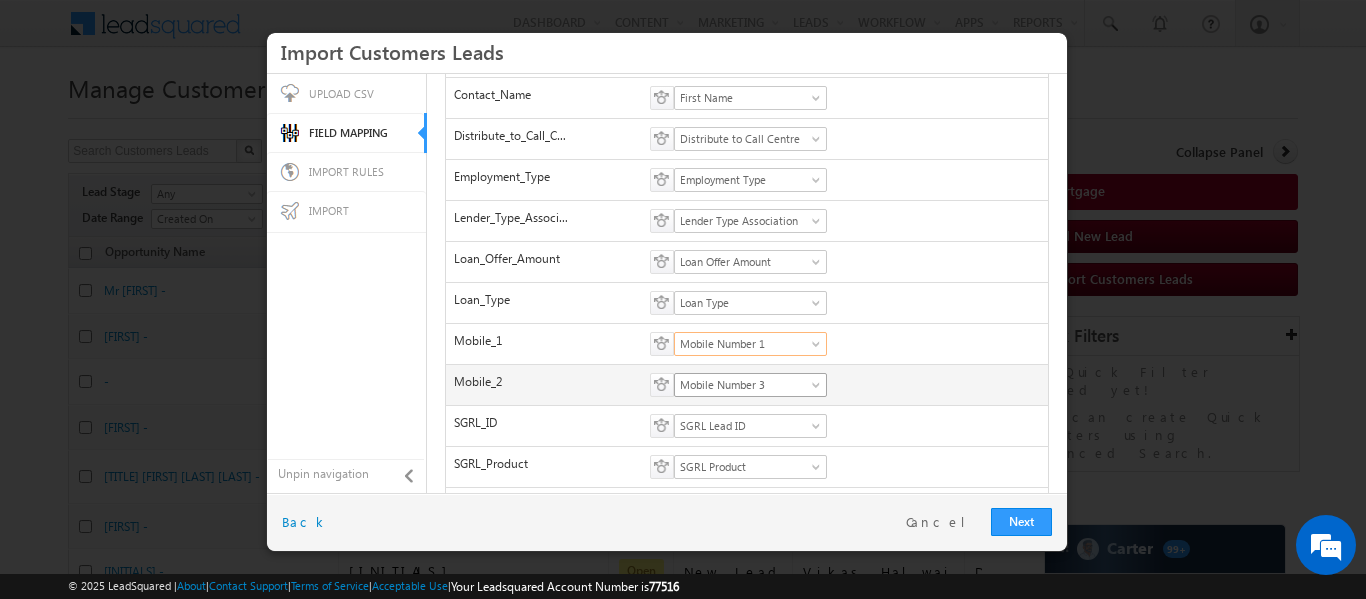 click on "Mobile Number 3" at bounding box center (750, 385) 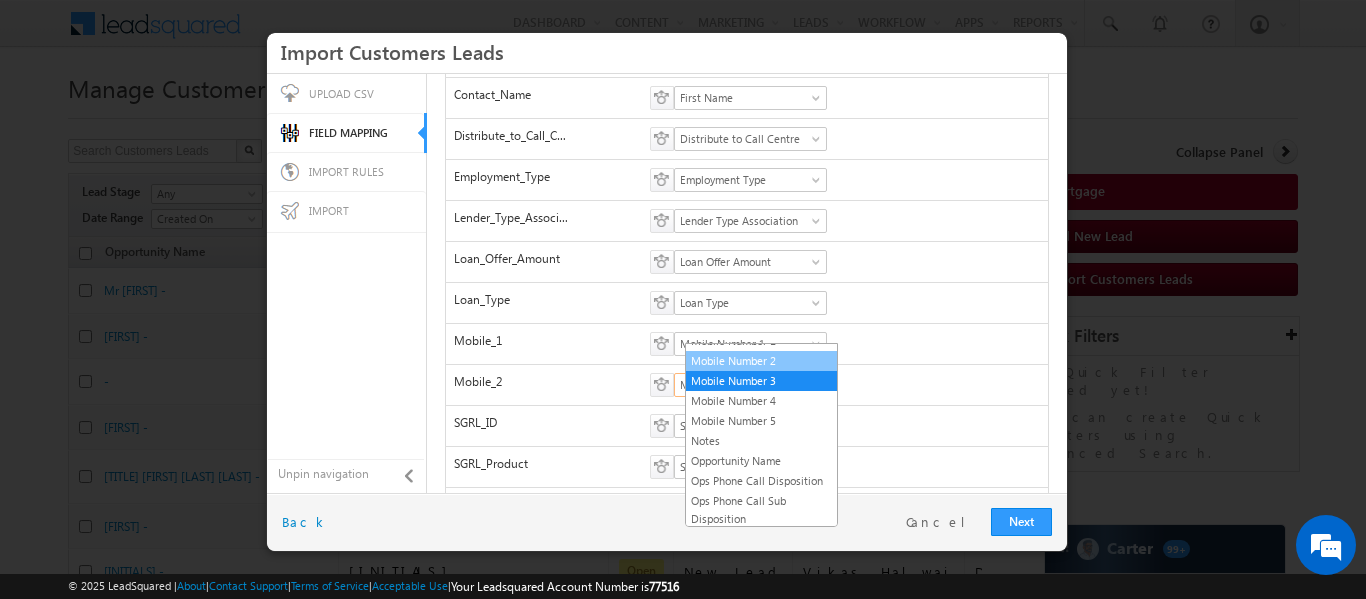 click on "Mobile Number 2" at bounding box center [761, 361] 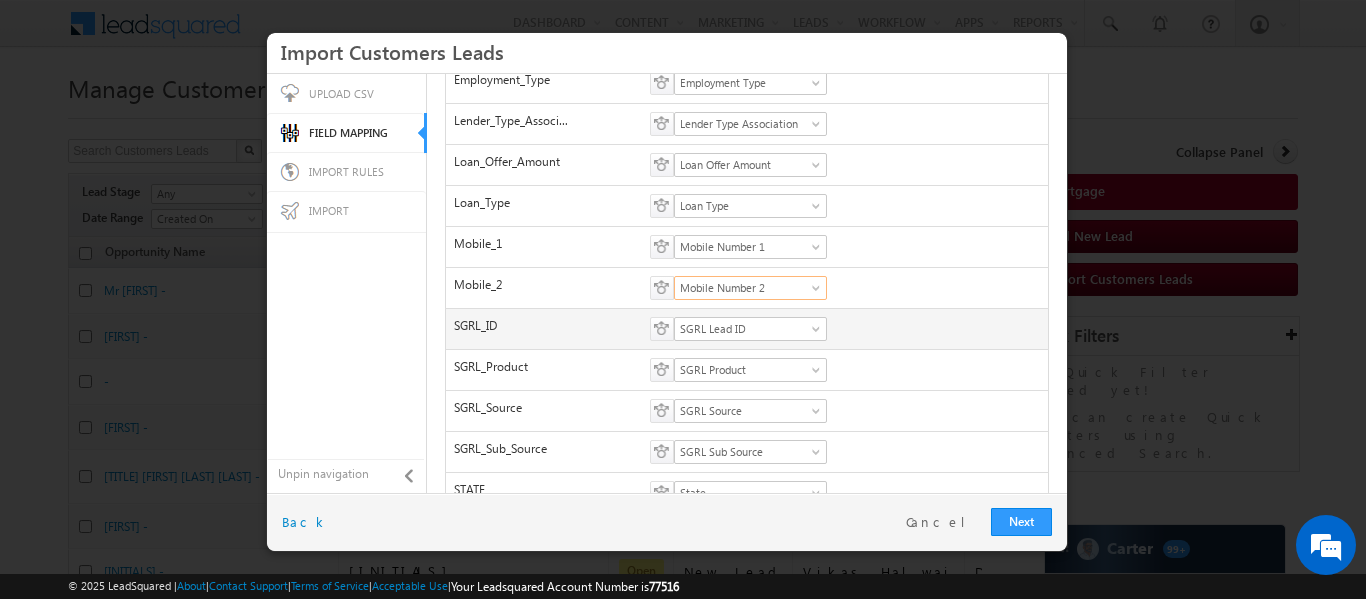 scroll, scrollTop: 519, scrollLeft: 0, axis: vertical 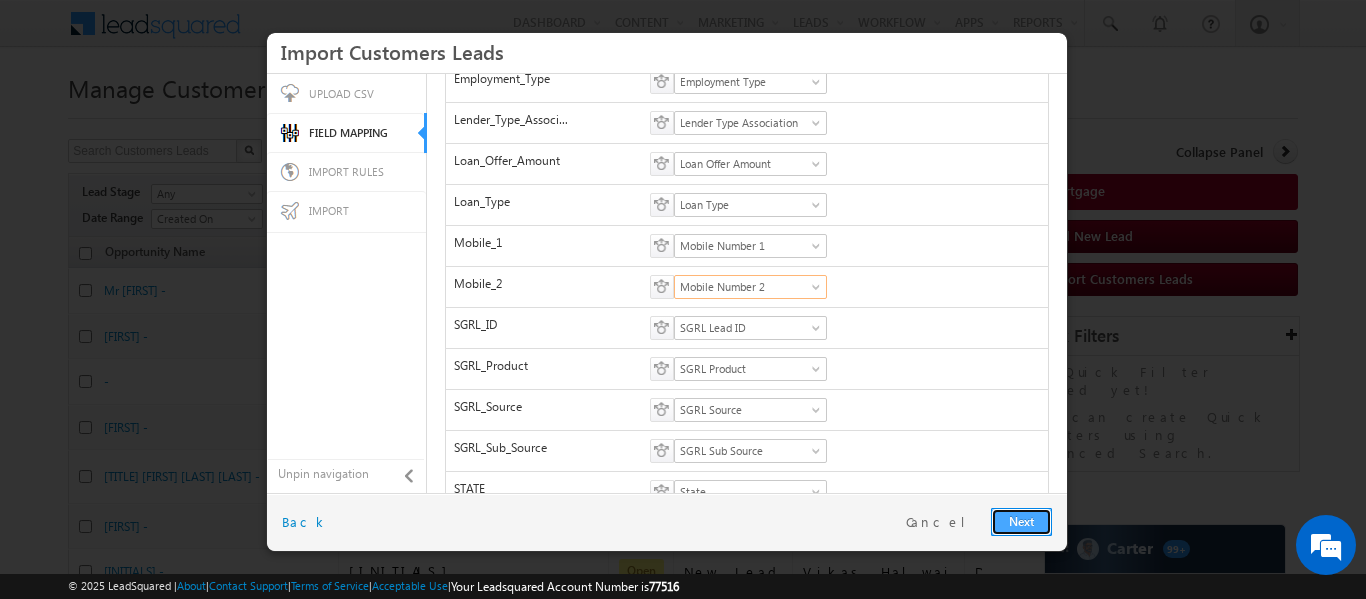 click on "Next" at bounding box center (1021, 522) 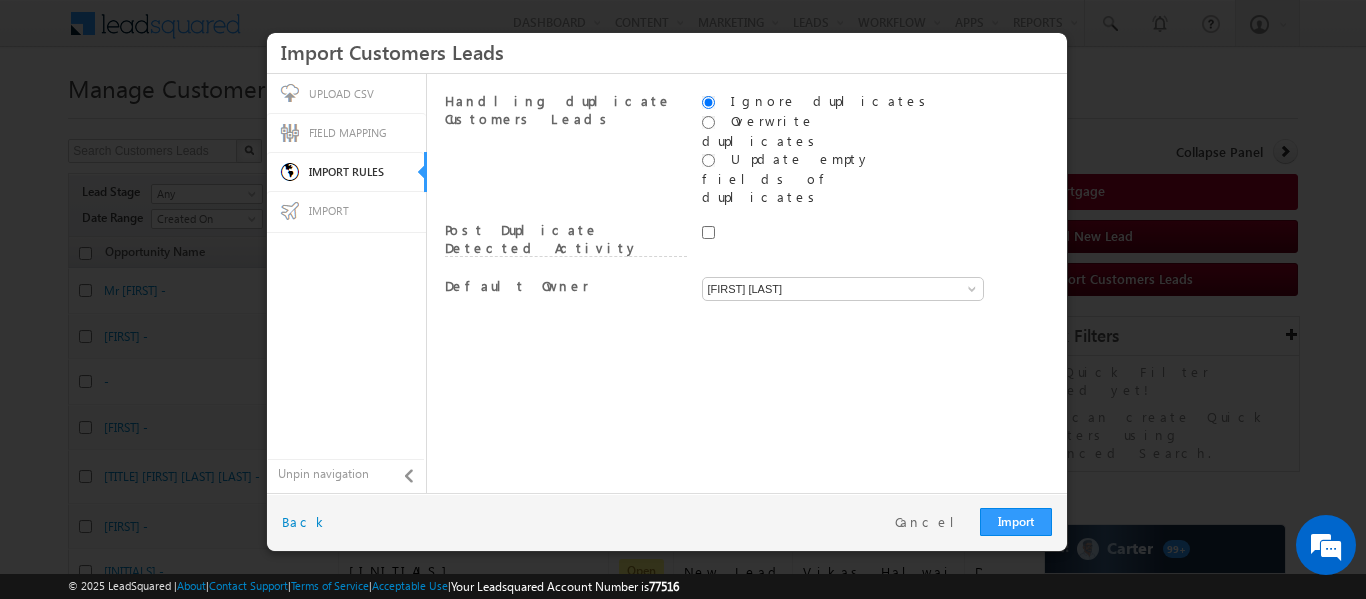 click on "Ujjawal Saxena
Ujjawal Saxena Ujjawal Saxena" at bounding box center (823, 292) 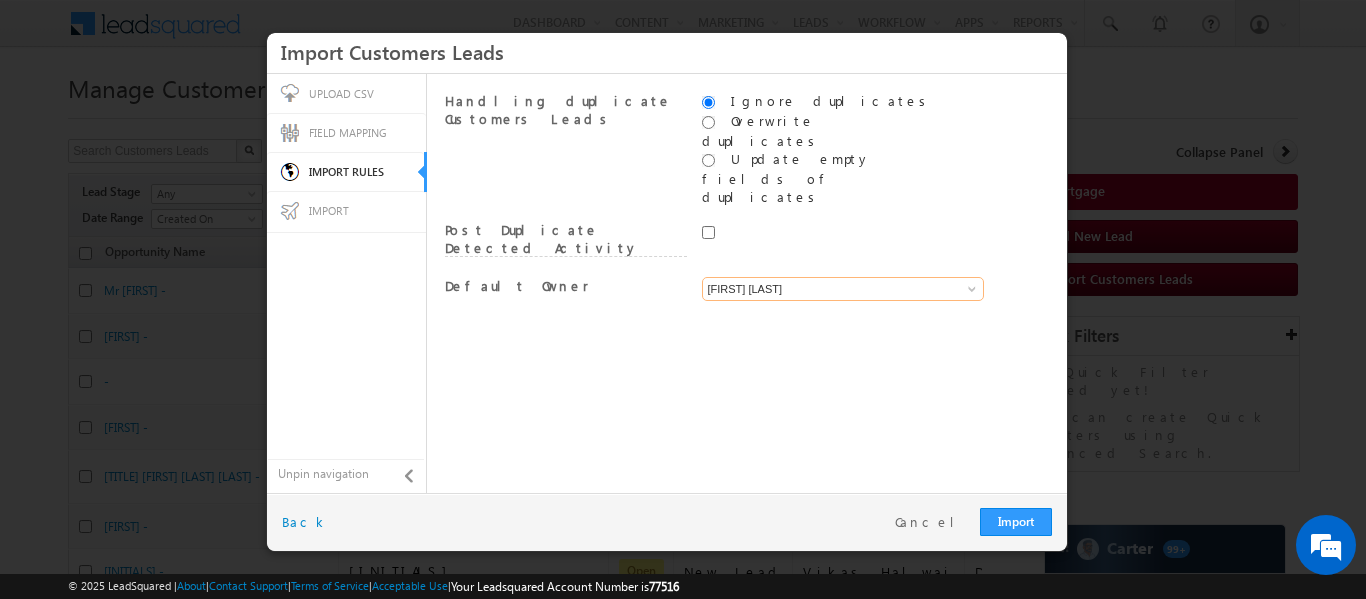 click on "[FIRST] [LAST]" at bounding box center [843, 289] 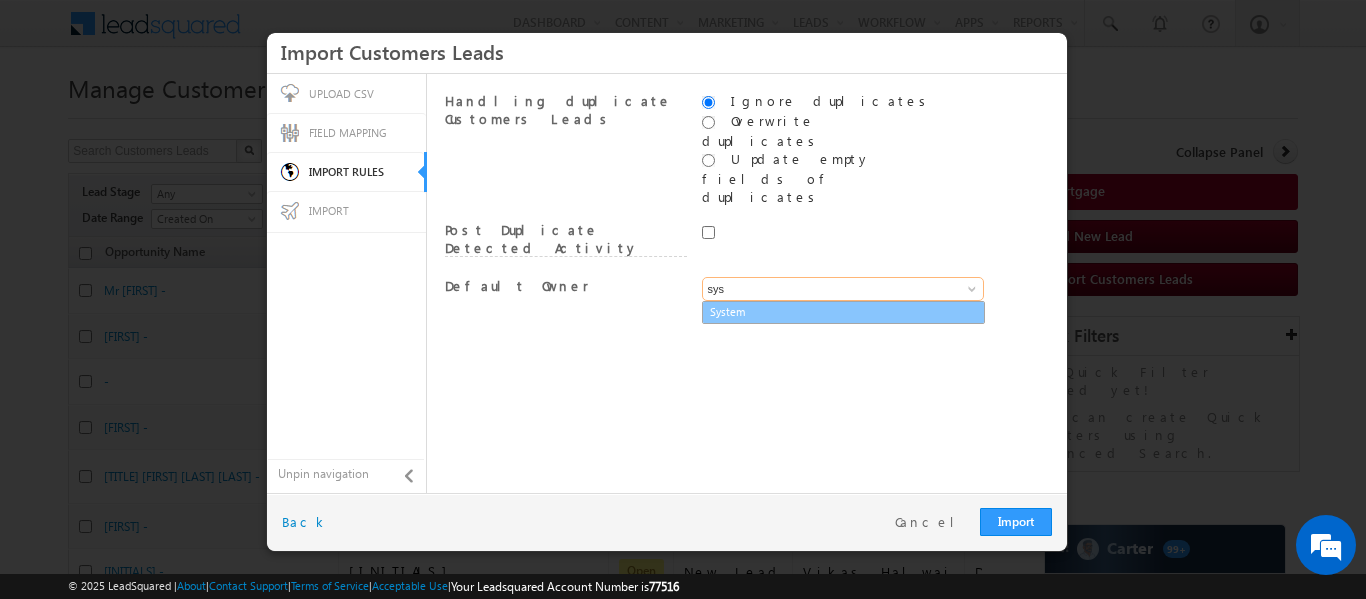 click on "System" at bounding box center (843, 312) 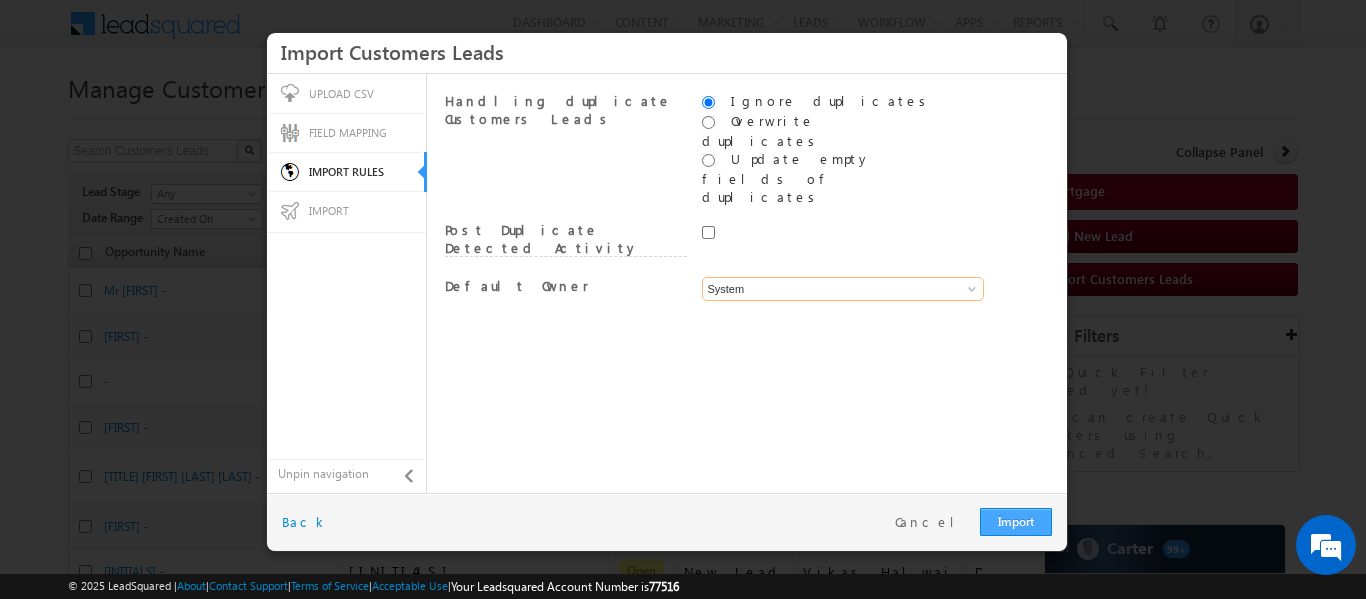 type on "System" 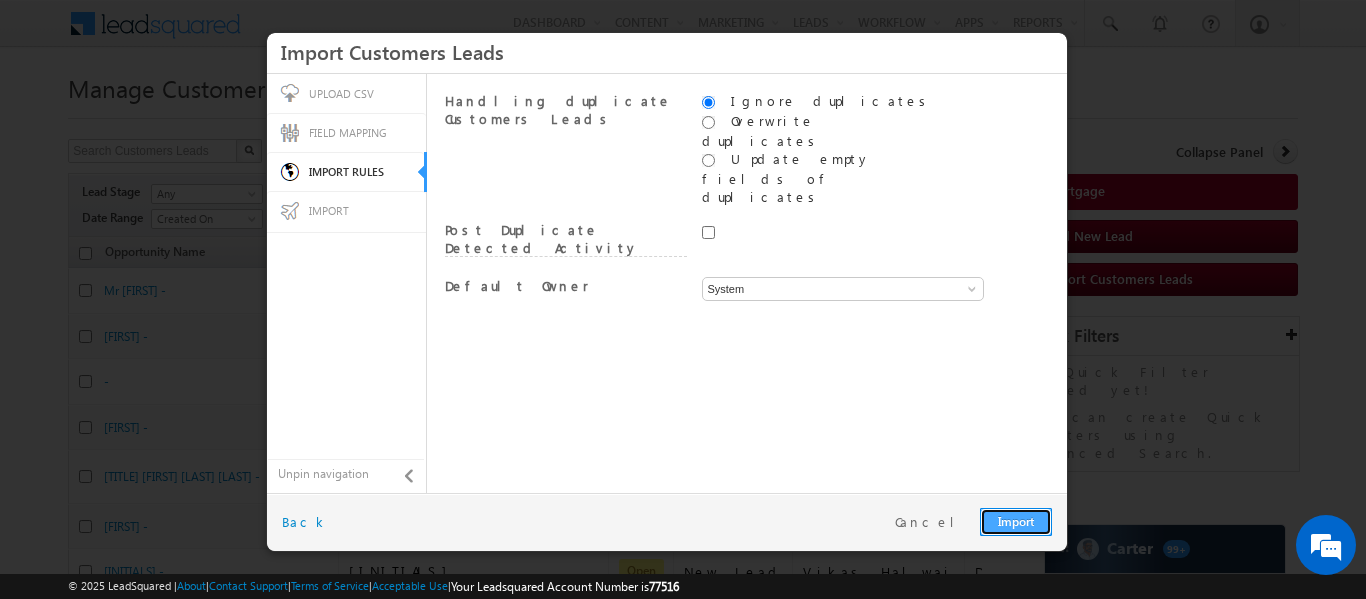 click on "Import" at bounding box center [1016, 522] 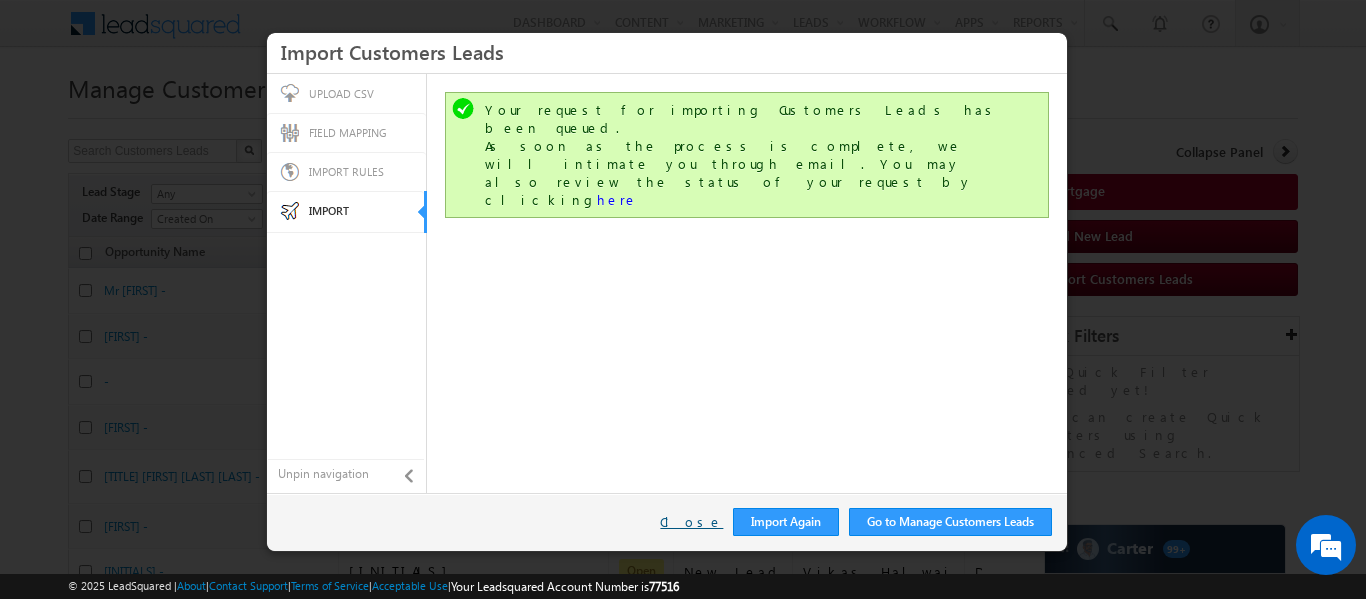 click on "Close" at bounding box center (691, 522) 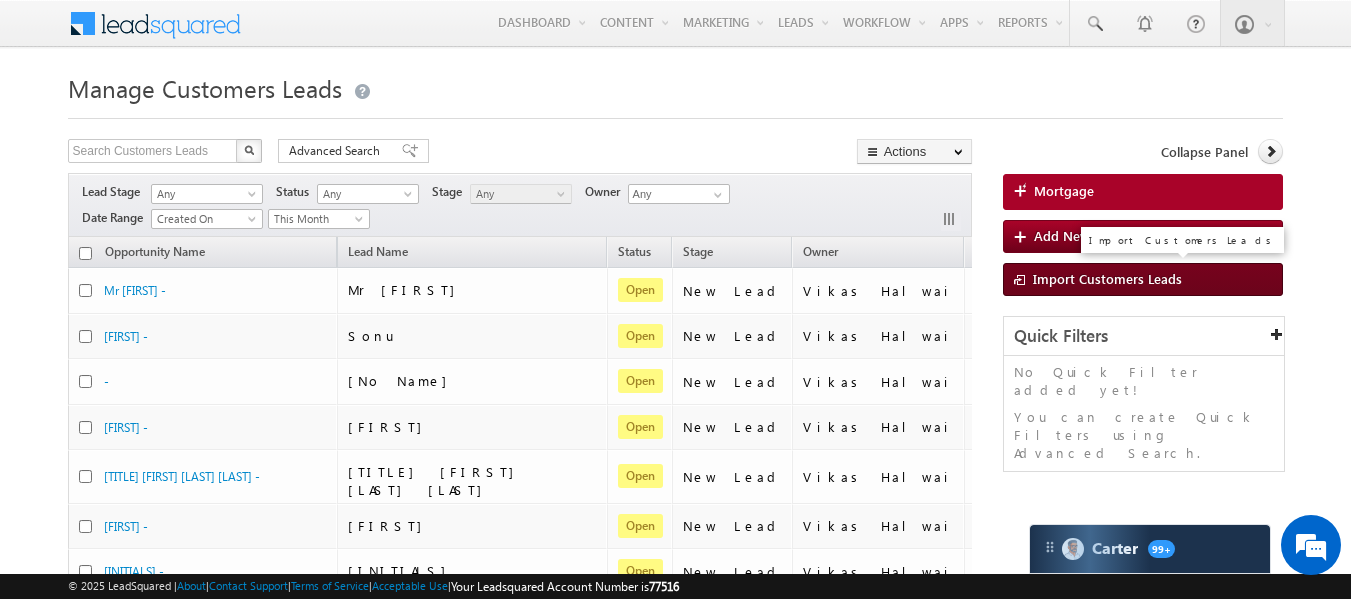 click at bounding box center [1023, 281] 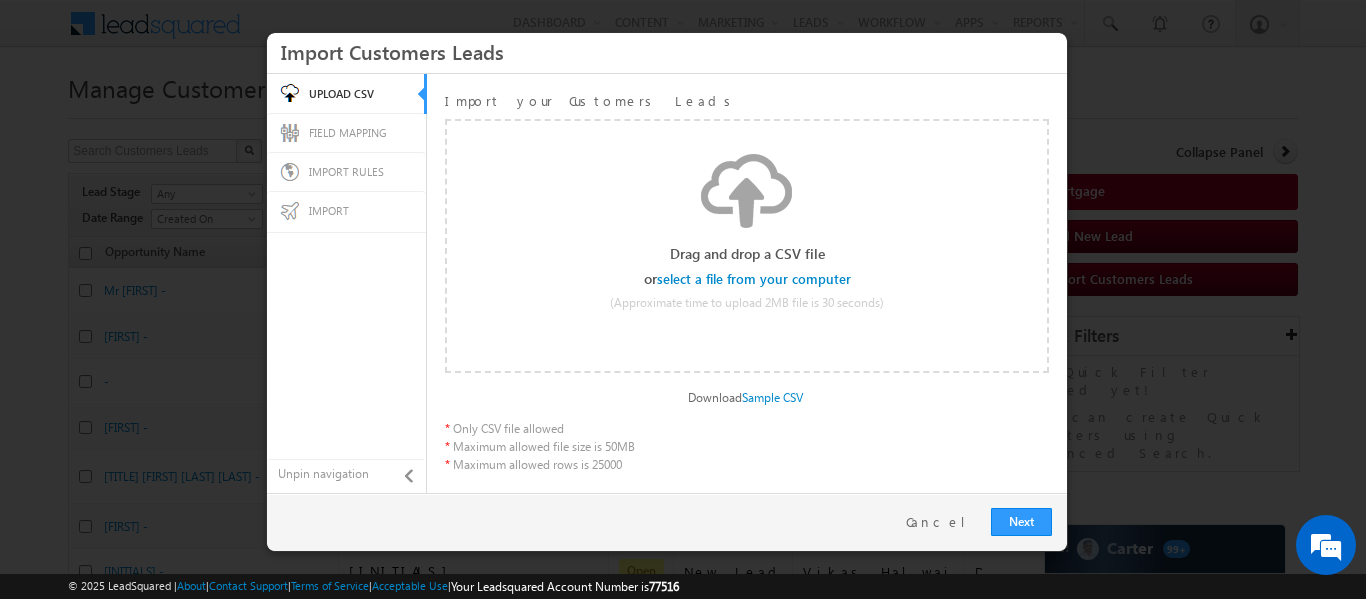 click at bounding box center (755, 279) 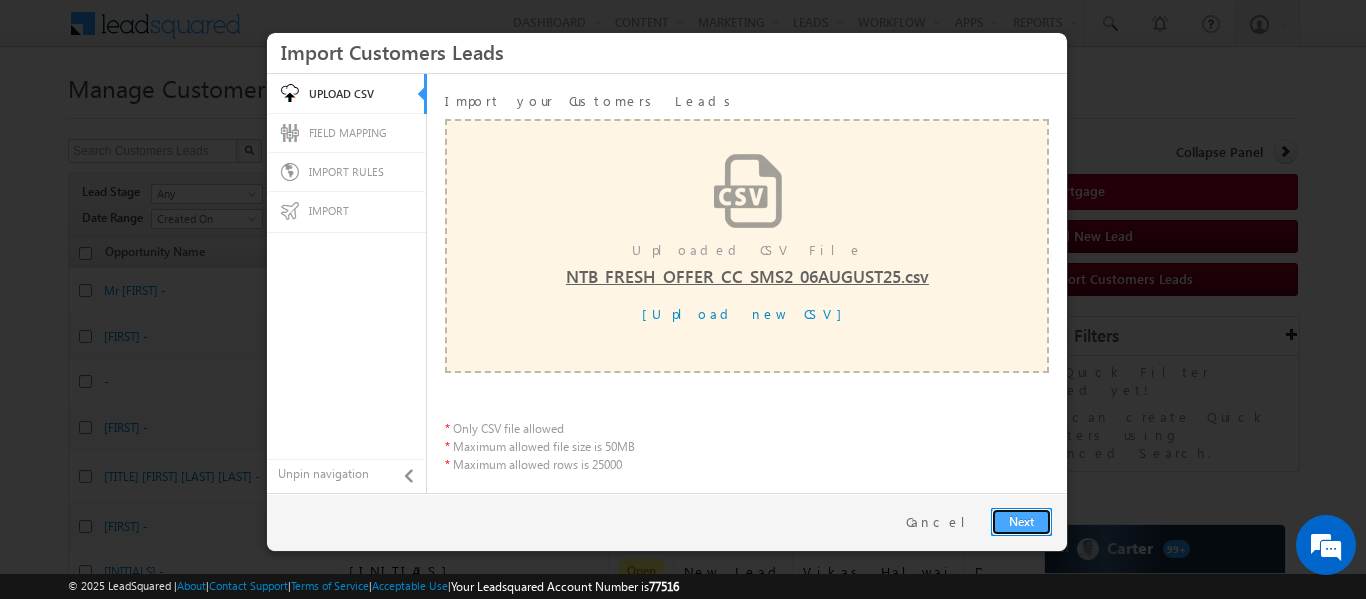 click on "Next" at bounding box center (1021, 522) 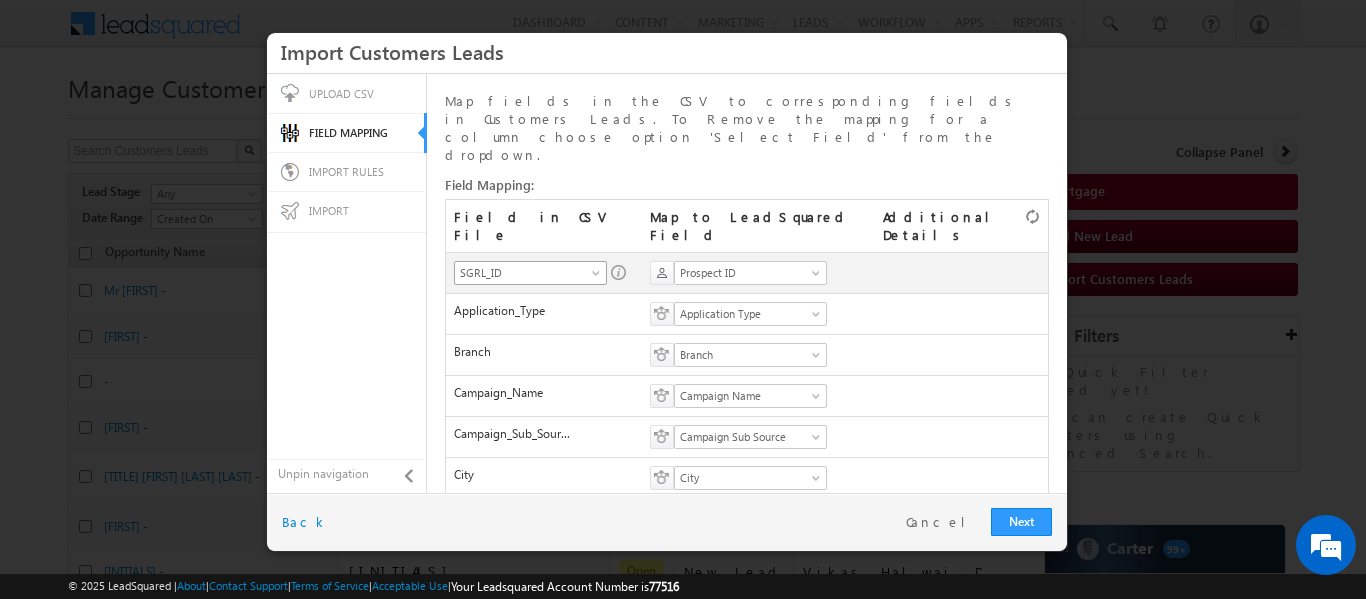 click on "SGRL_ID" at bounding box center (524, 273) 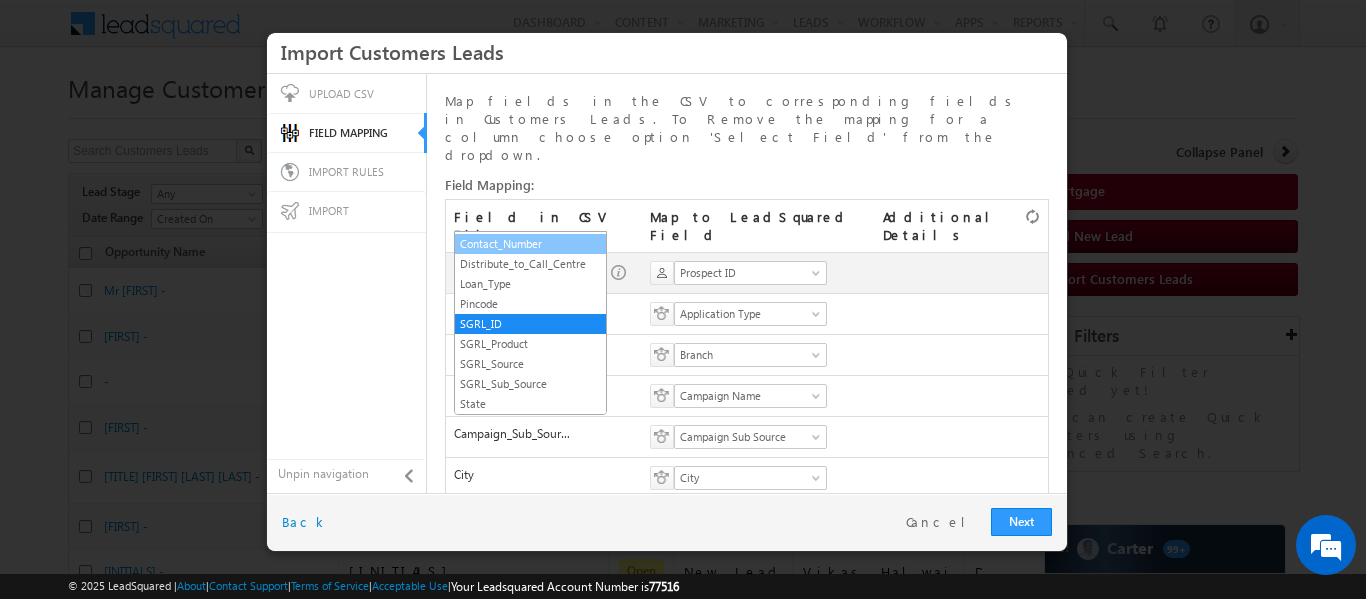 click on "Contact_Number" at bounding box center (530, 244) 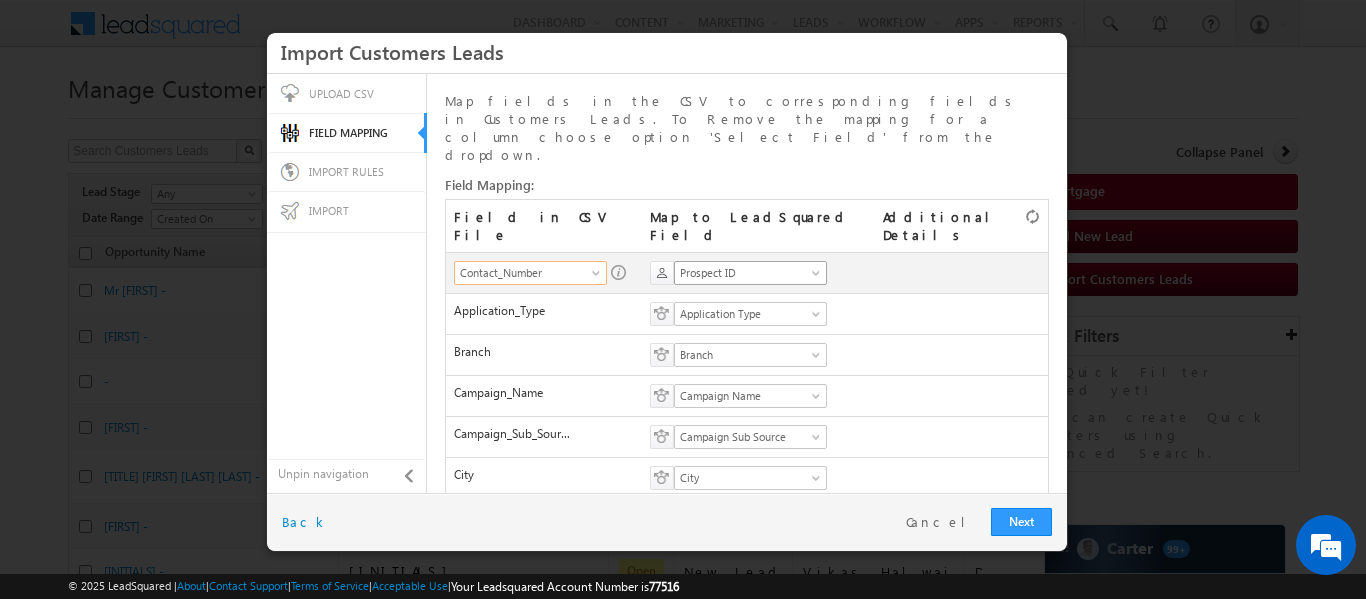 click on "Prospect ID" at bounding box center [744, 273] 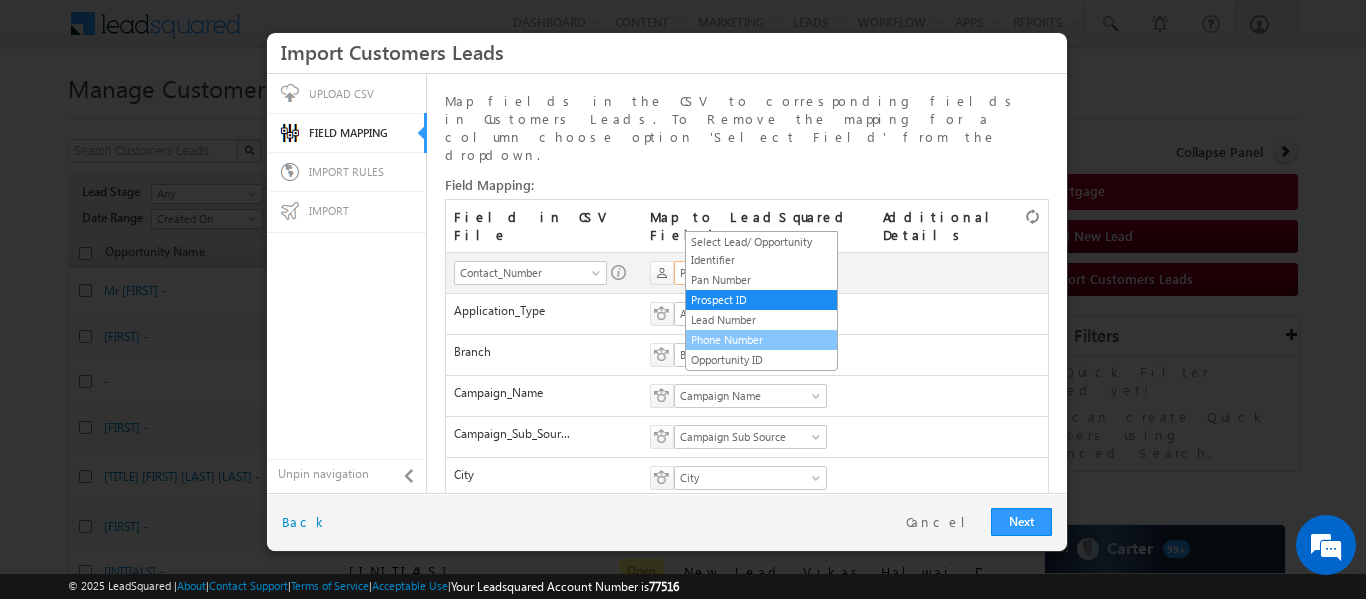 click on "Phone Number" at bounding box center (761, 340) 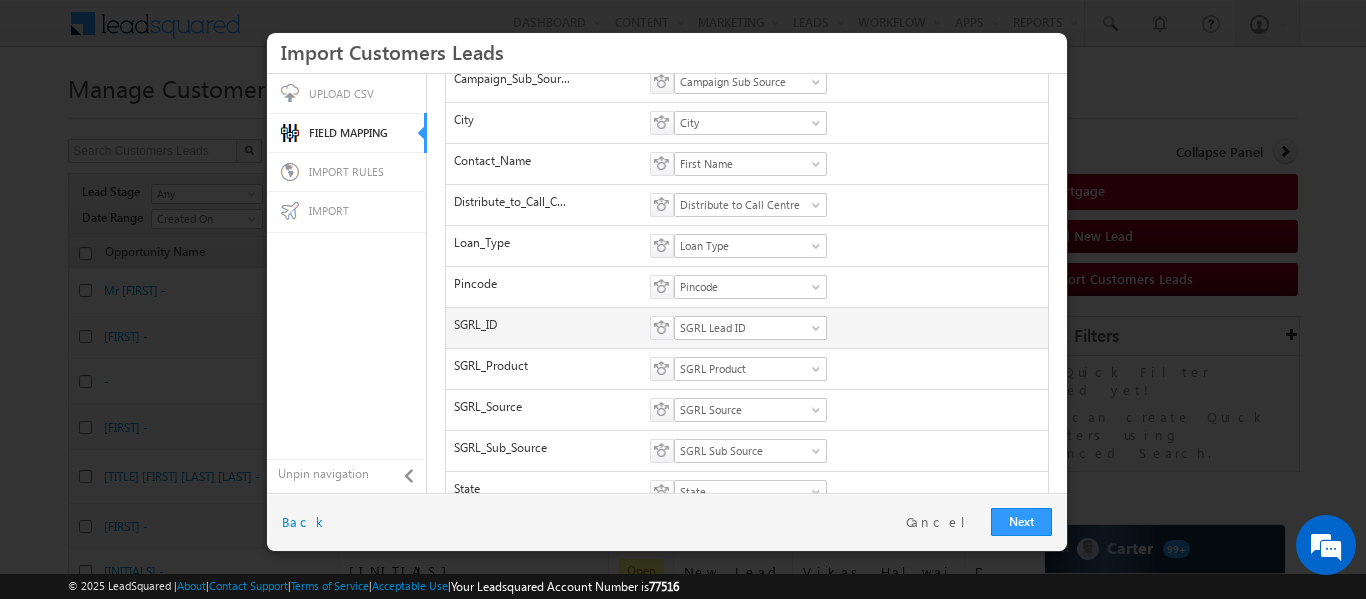 scroll, scrollTop: 375, scrollLeft: 0, axis: vertical 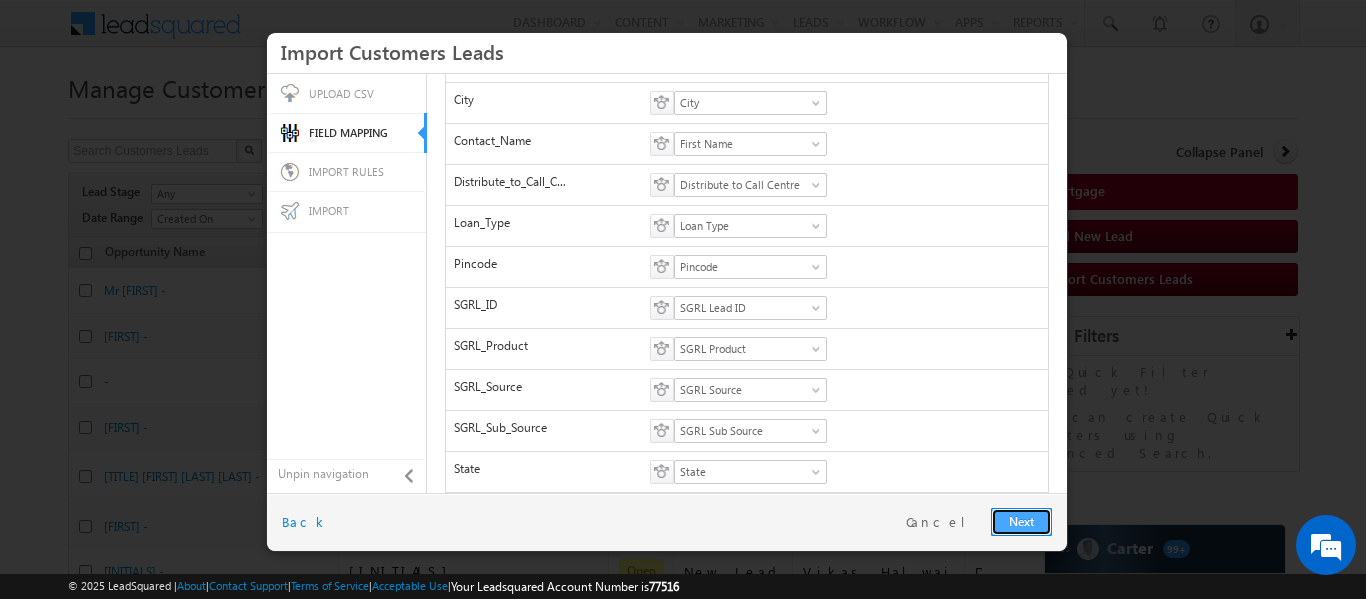 click on "Next" at bounding box center [1021, 522] 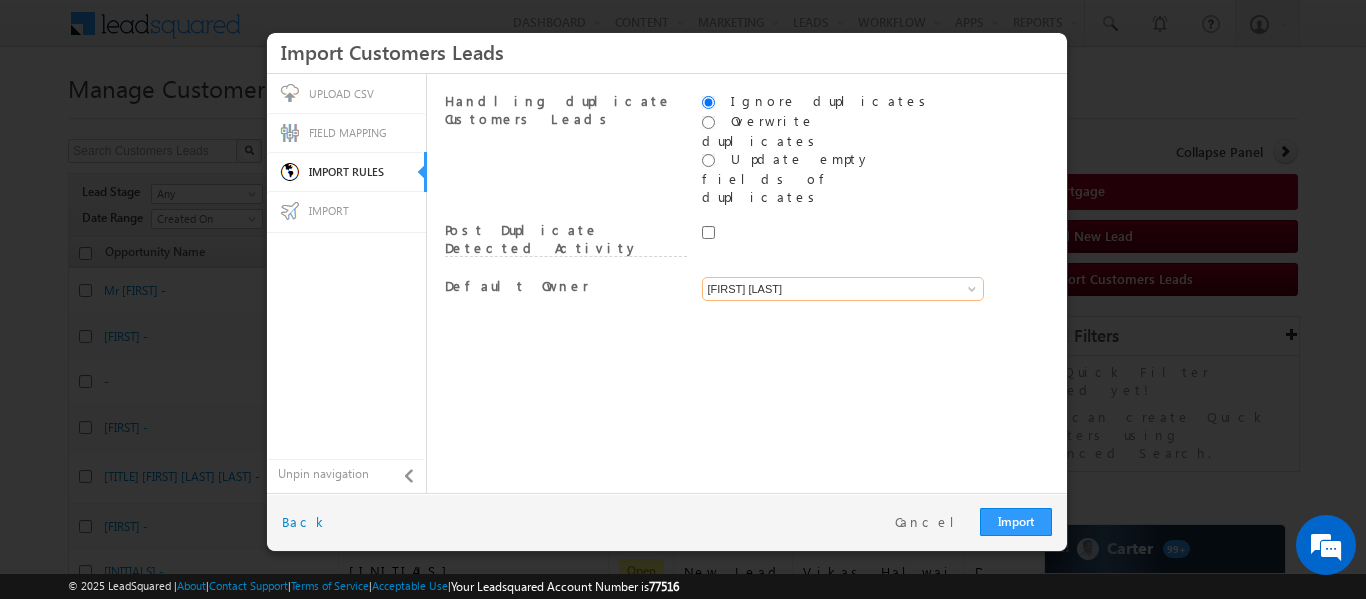 click on "[FIRST] [LAST]" at bounding box center [843, 289] 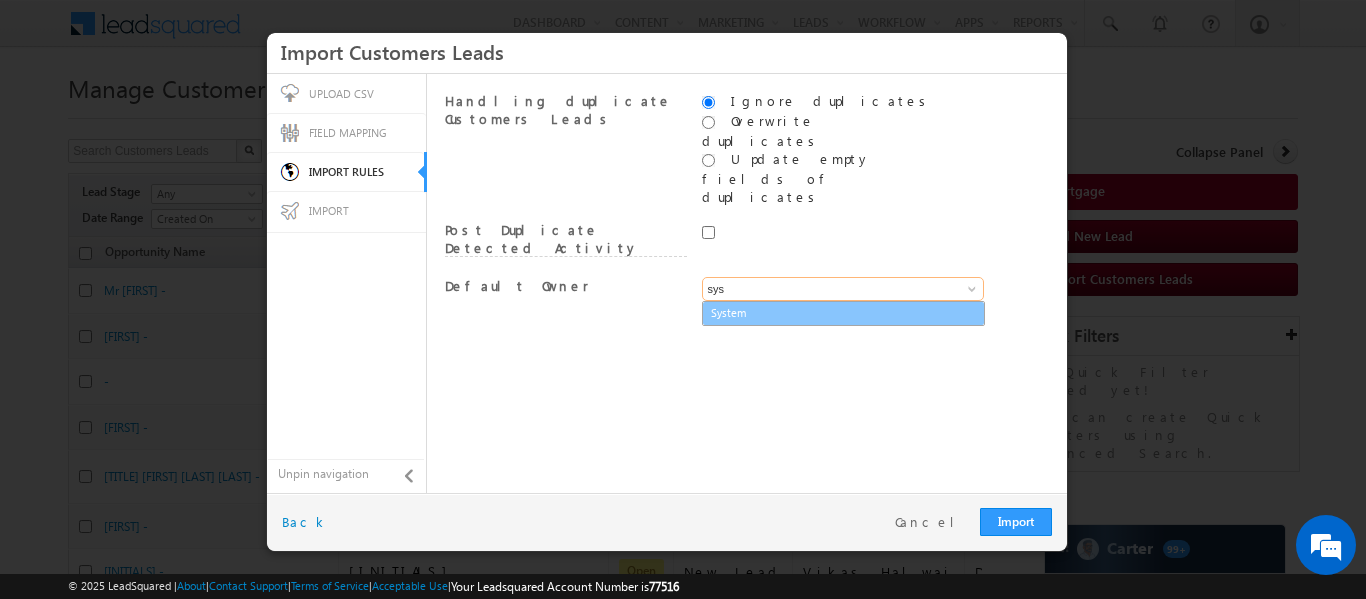 click on "System" at bounding box center (843, 313) 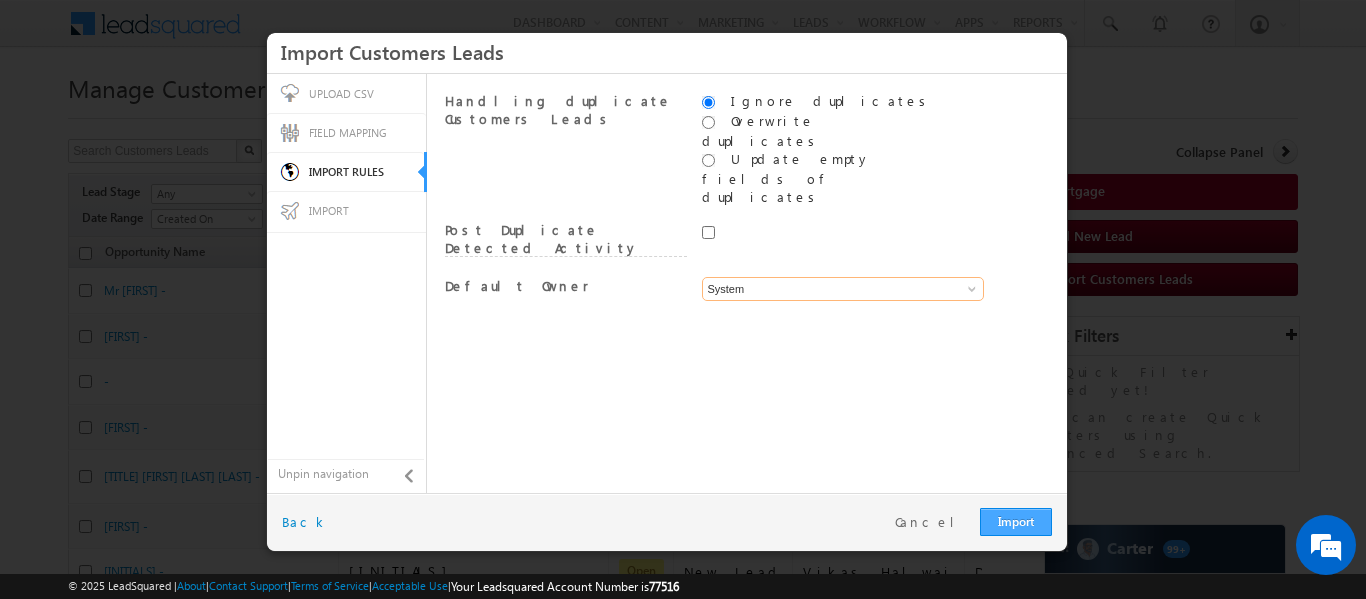 type on "System" 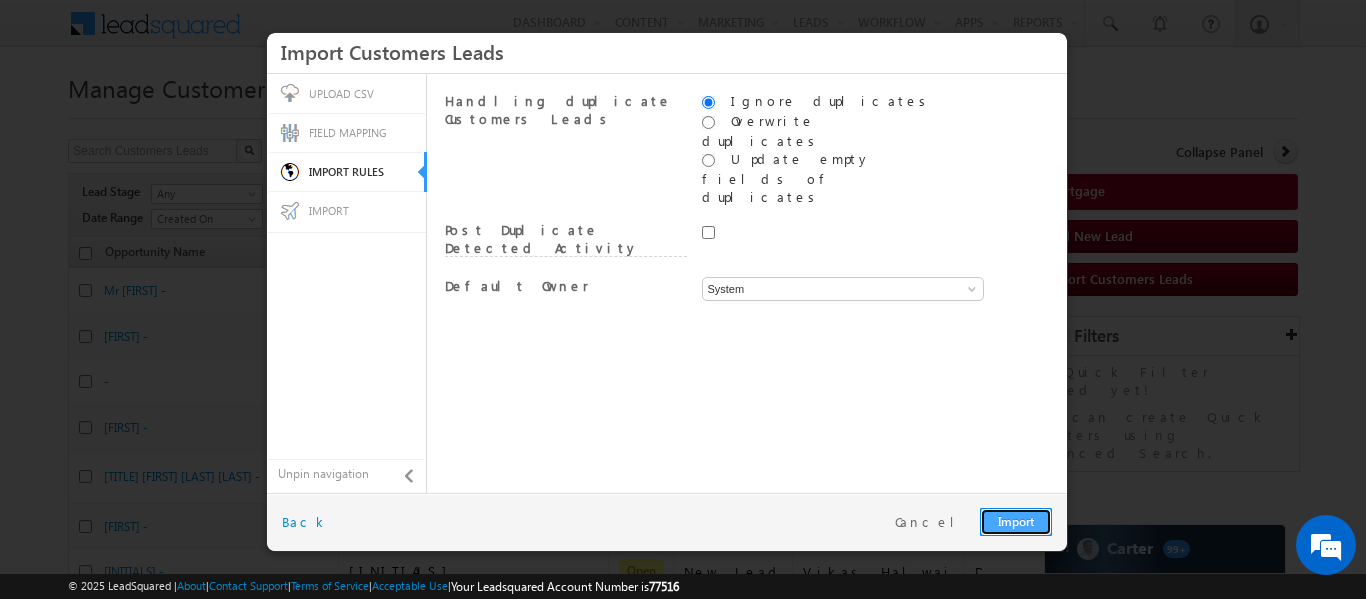 click on "Import" at bounding box center (1016, 522) 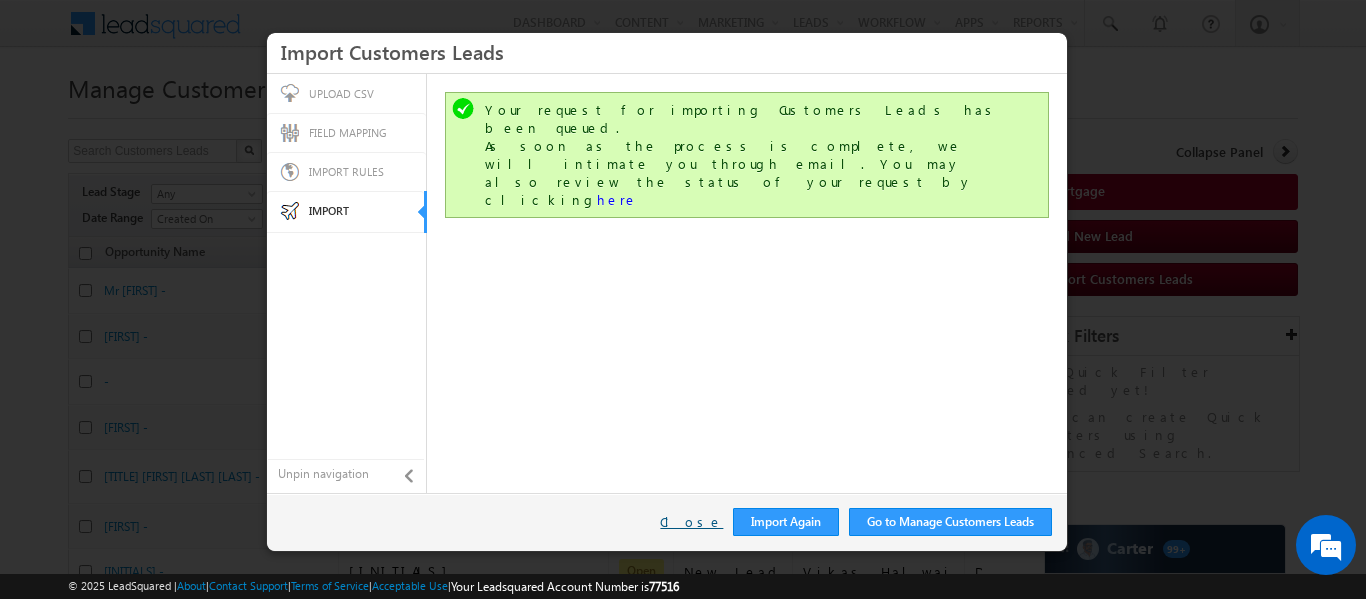 click on "Close" at bounding box center [691, 522] 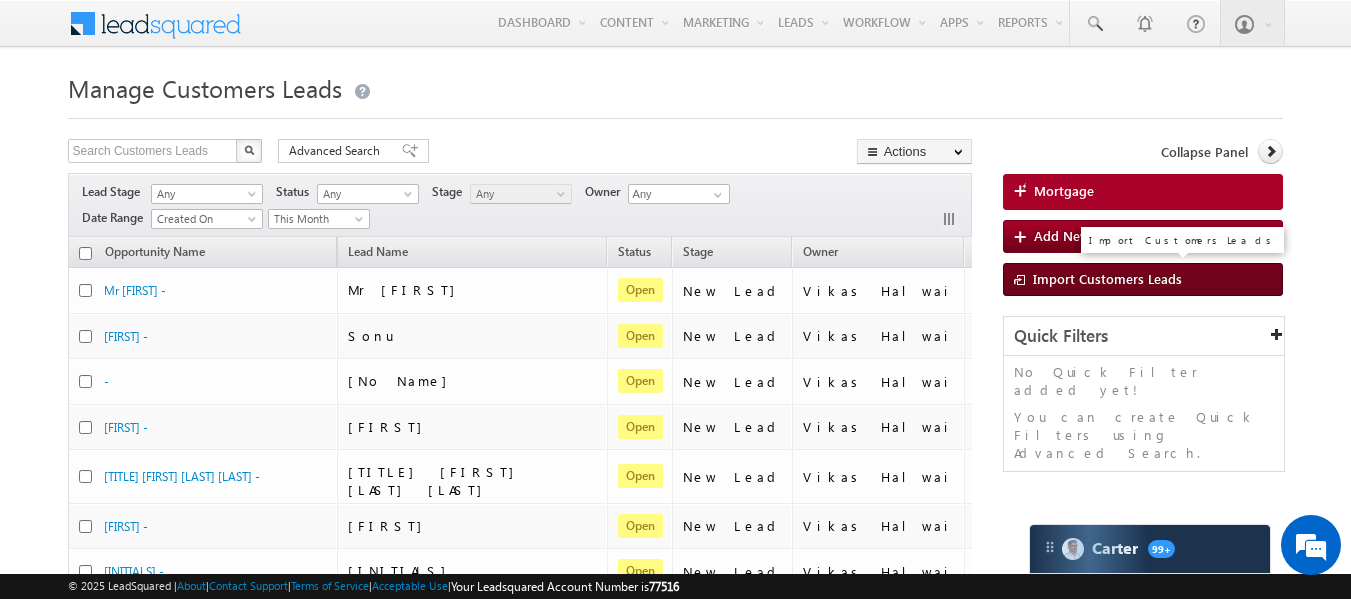 click on "Import Customers Leads" at bounding box center [1143, 279] 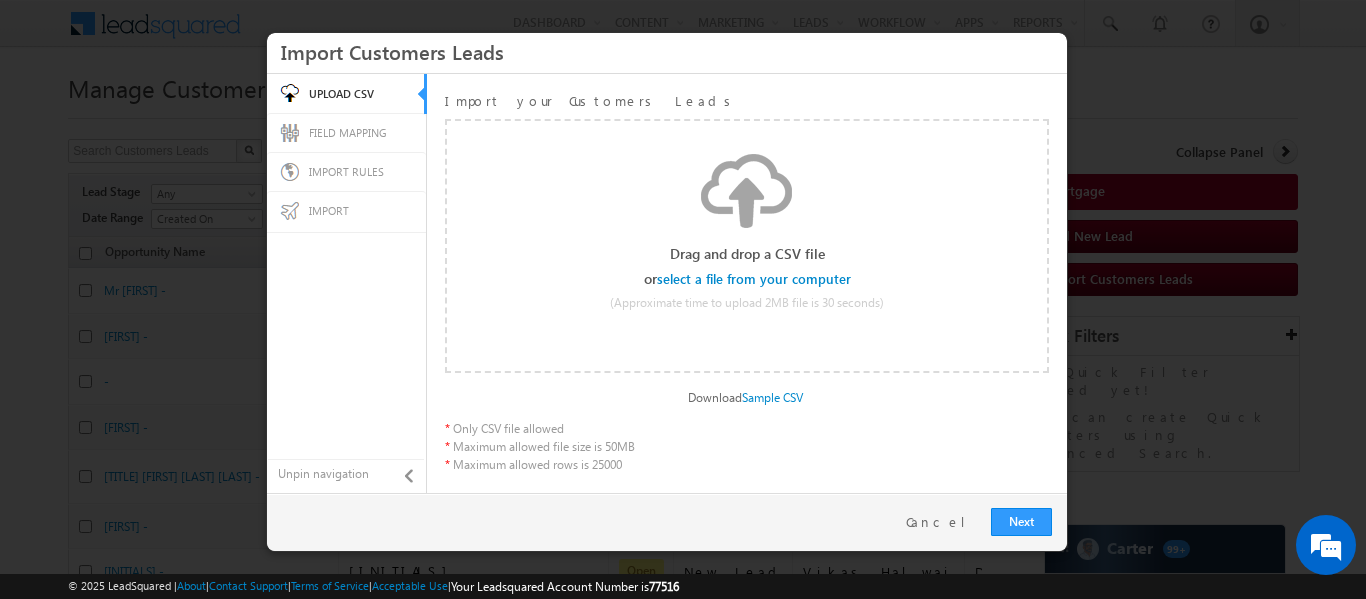 click at bounding box center [755, 279] 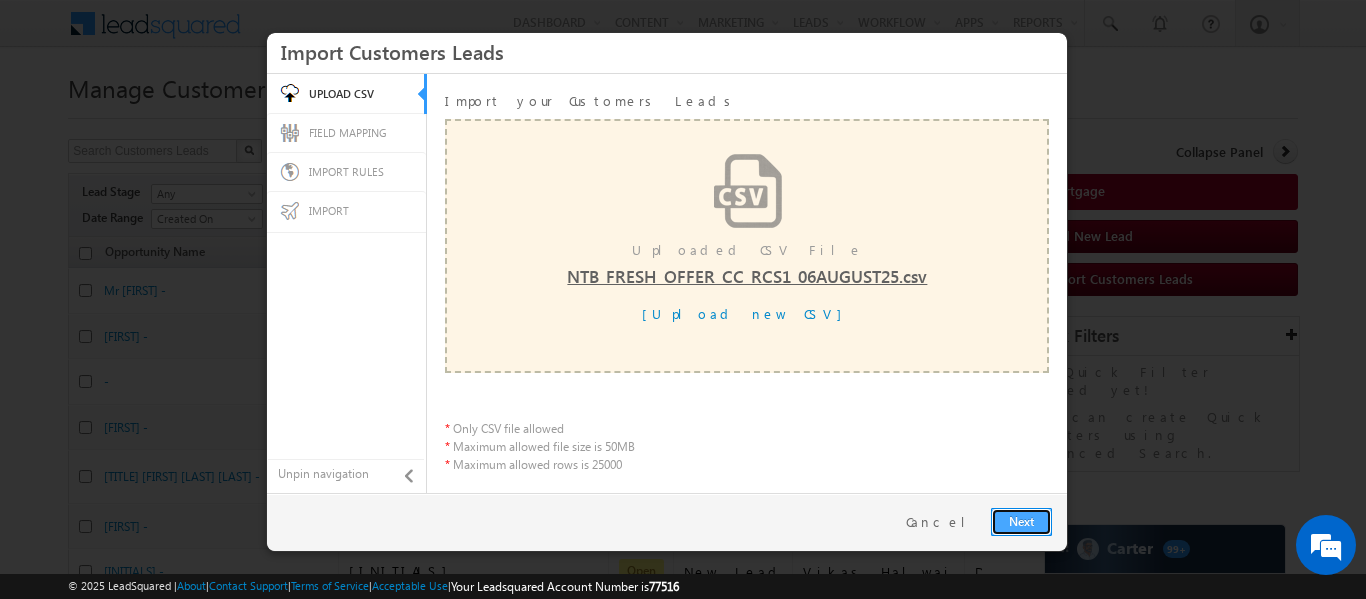 click on "Next" at bounding box center [1021, 522] 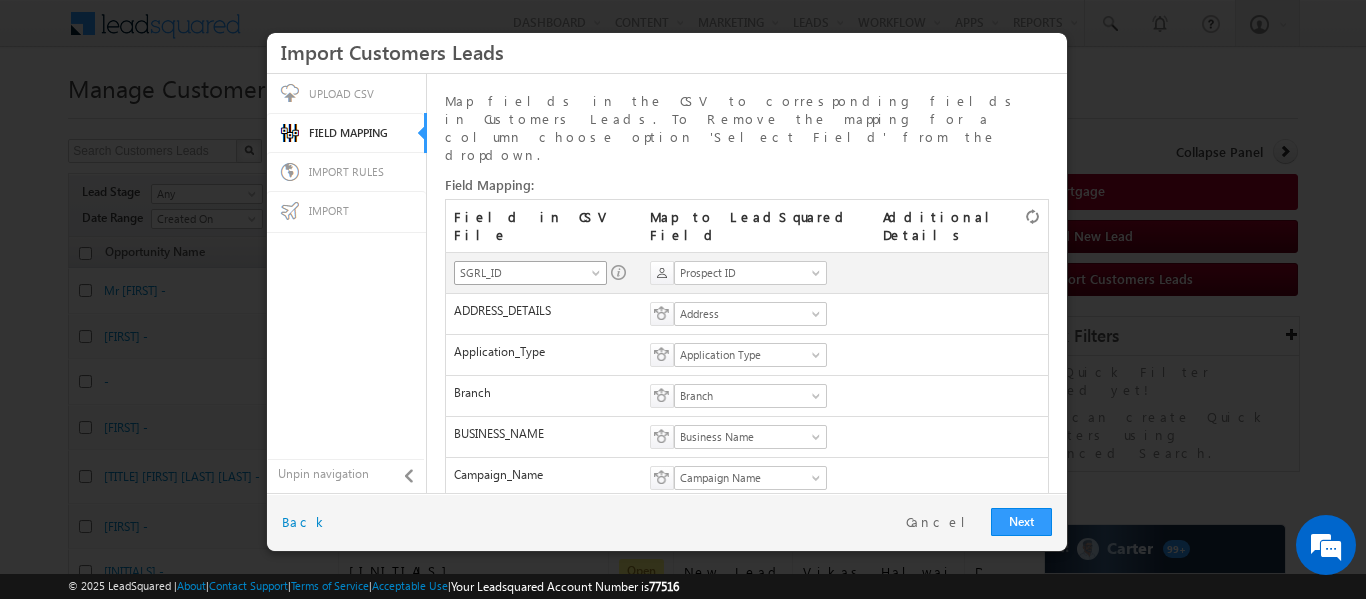 click on "SGRL_ID" at bounding box center [524, 273] 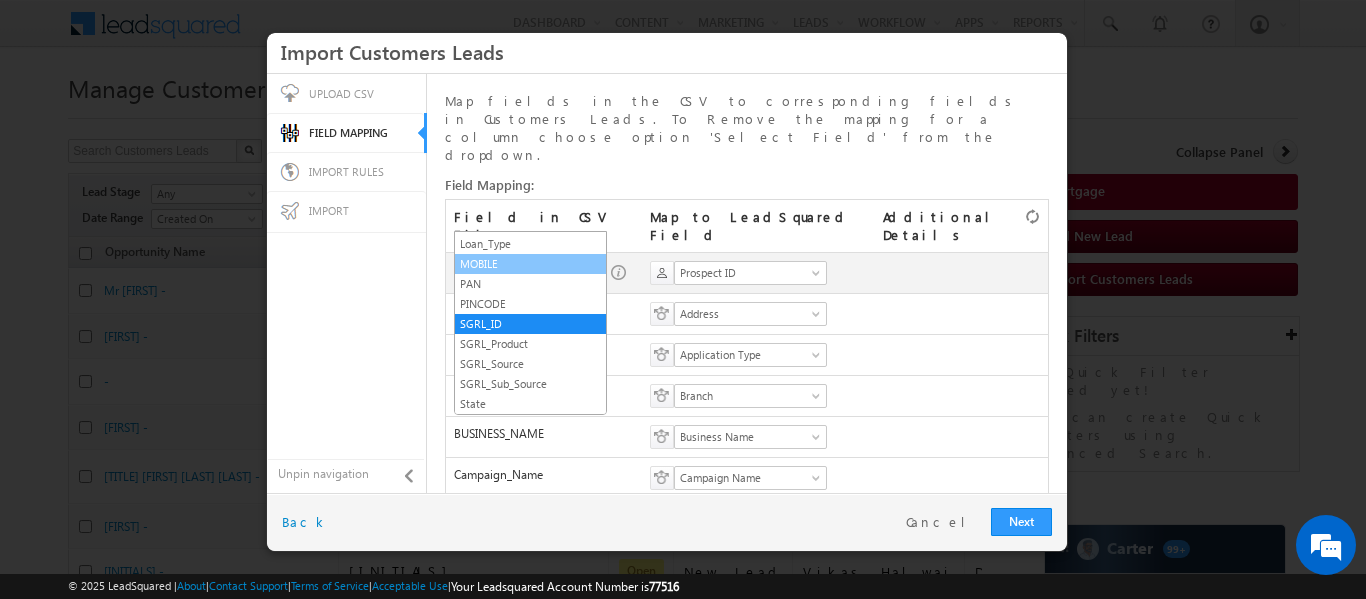 click on "MOBILE" at bounding box center [530, 264] 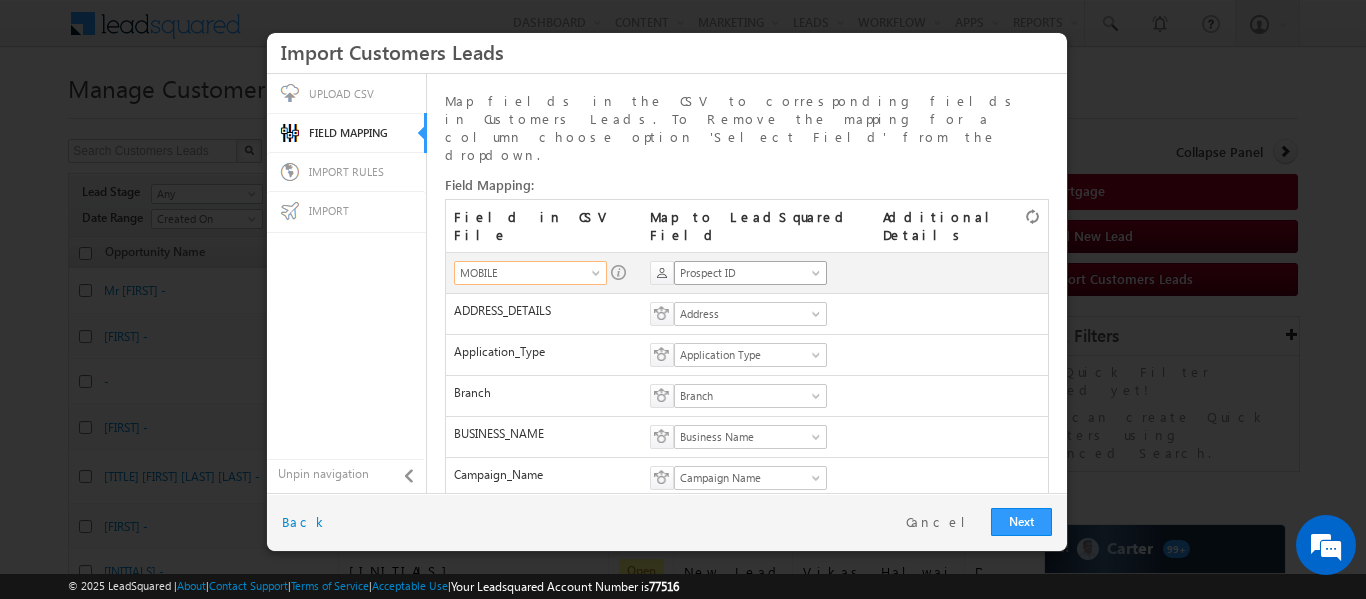 click on "Prospect ID" at bounding box center [744, 273] 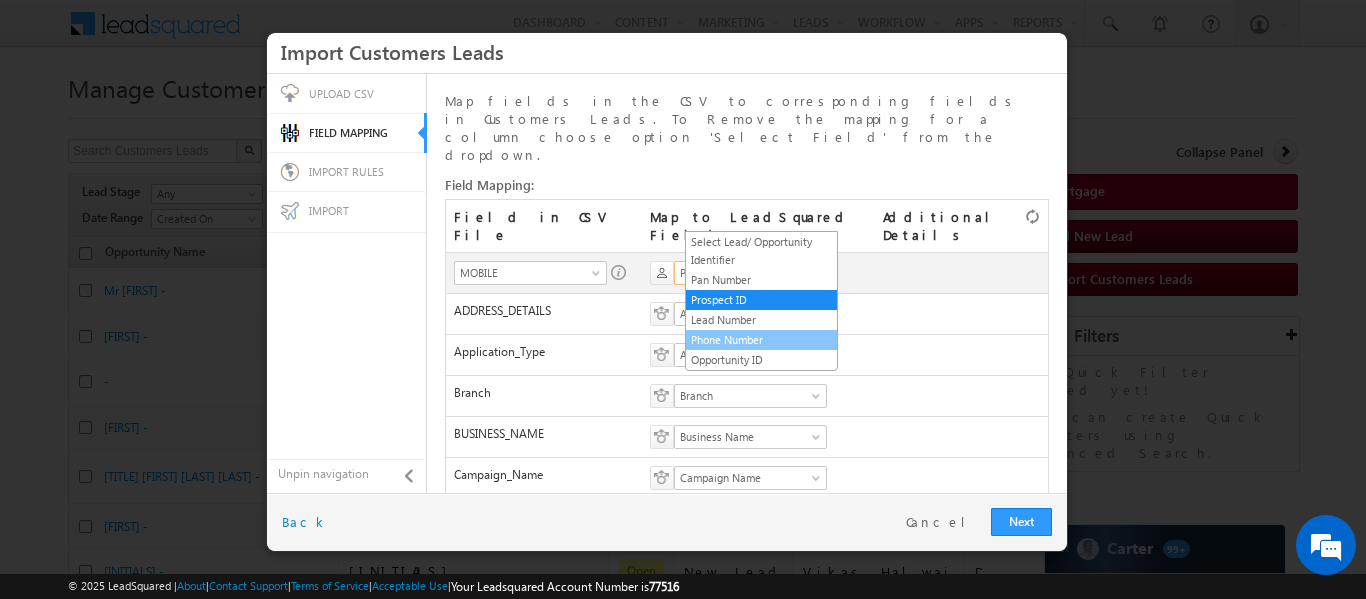 click on "Phone Number" at bounding box center [761, 340] 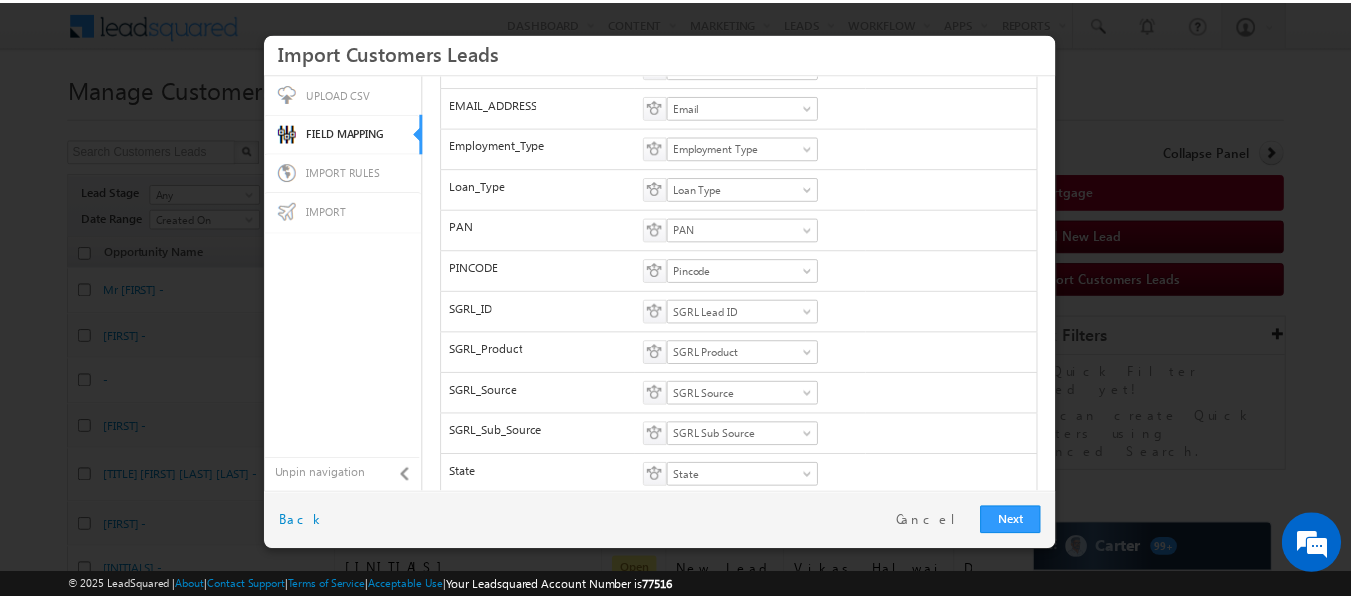scroll, scrollTop: 580, scrollLeft: 0, axis: vertical 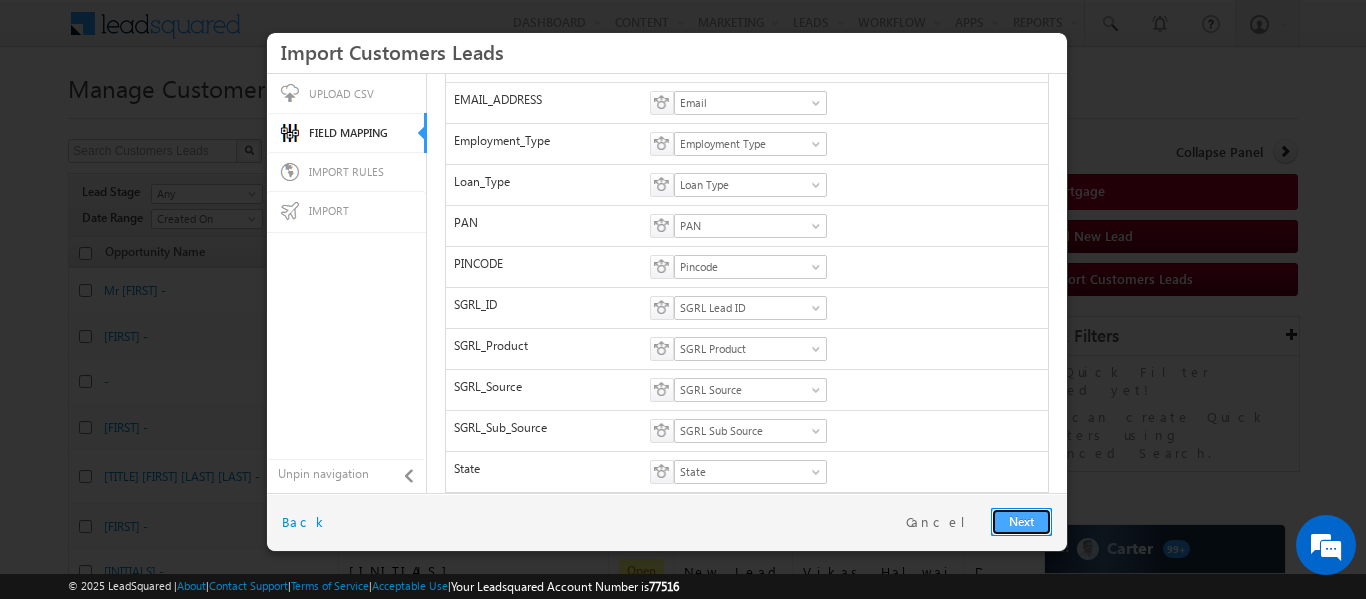 click on "Next" at bounding box center (1021, 522) 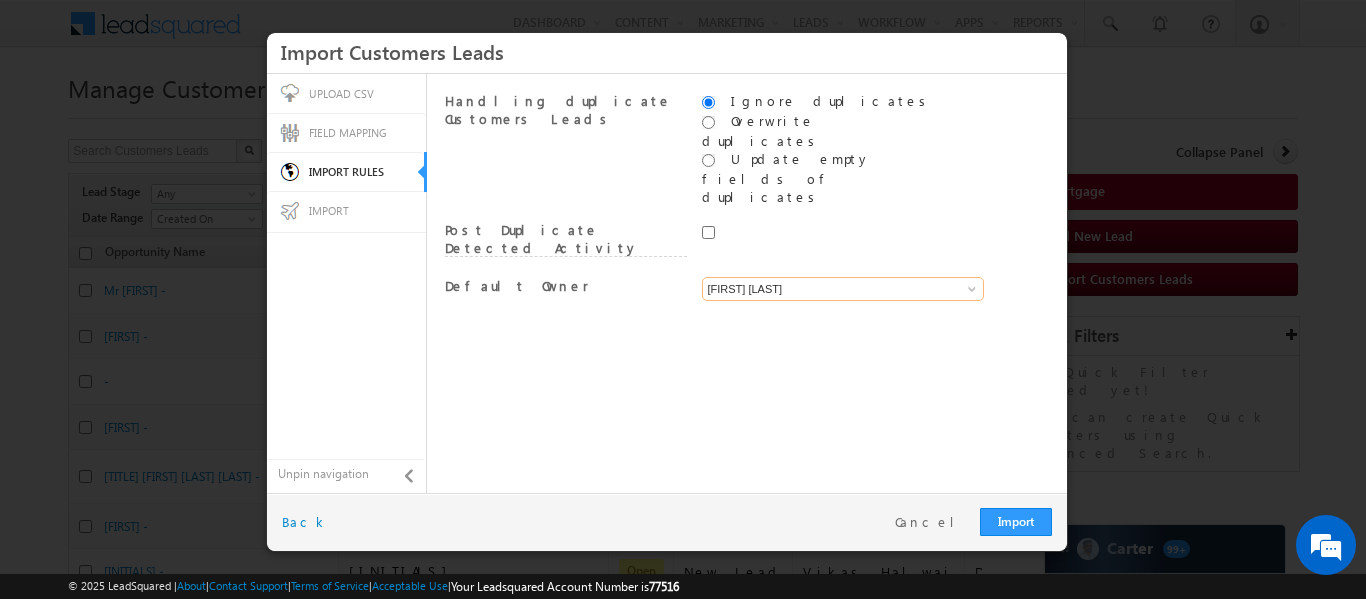 click on "[FIRST] [LAST]" at bounding box center (843, 289) 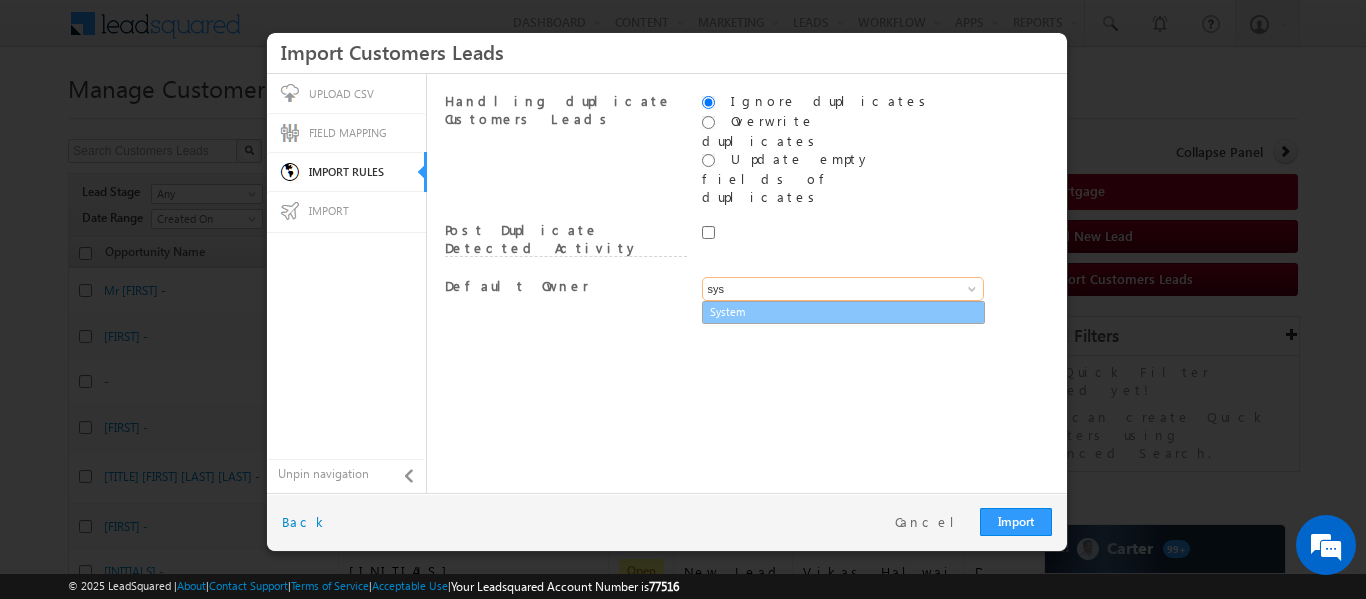 click on "System" at bounding box center (843, 312) 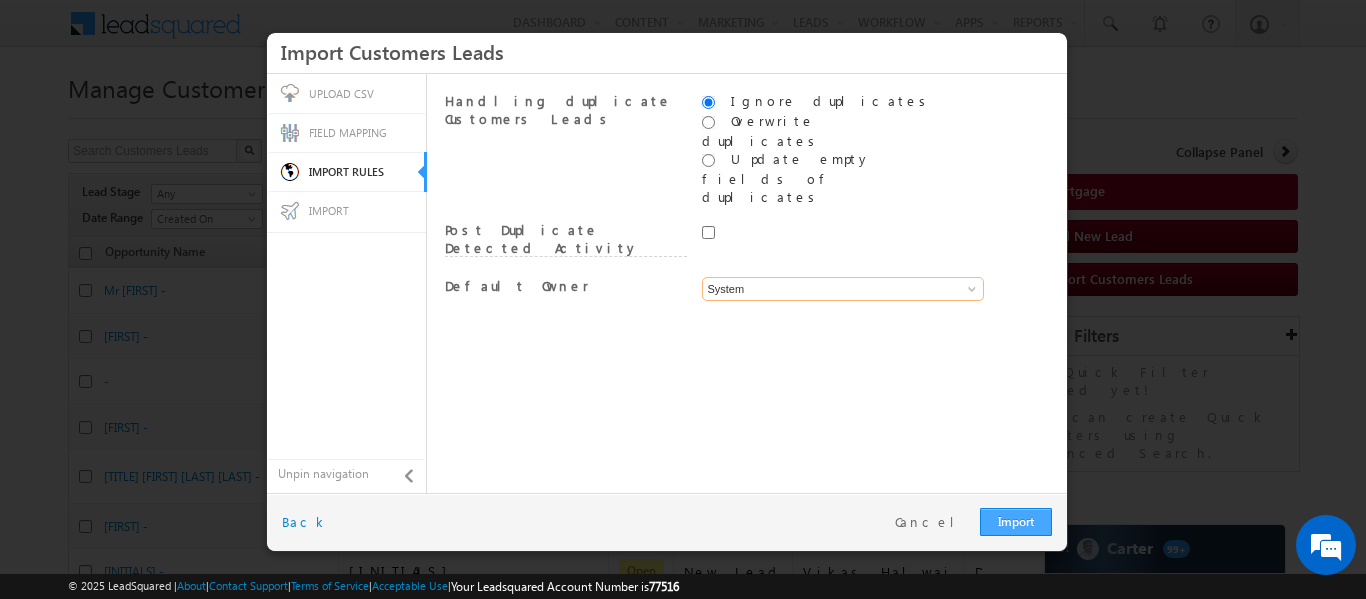 type on "System" 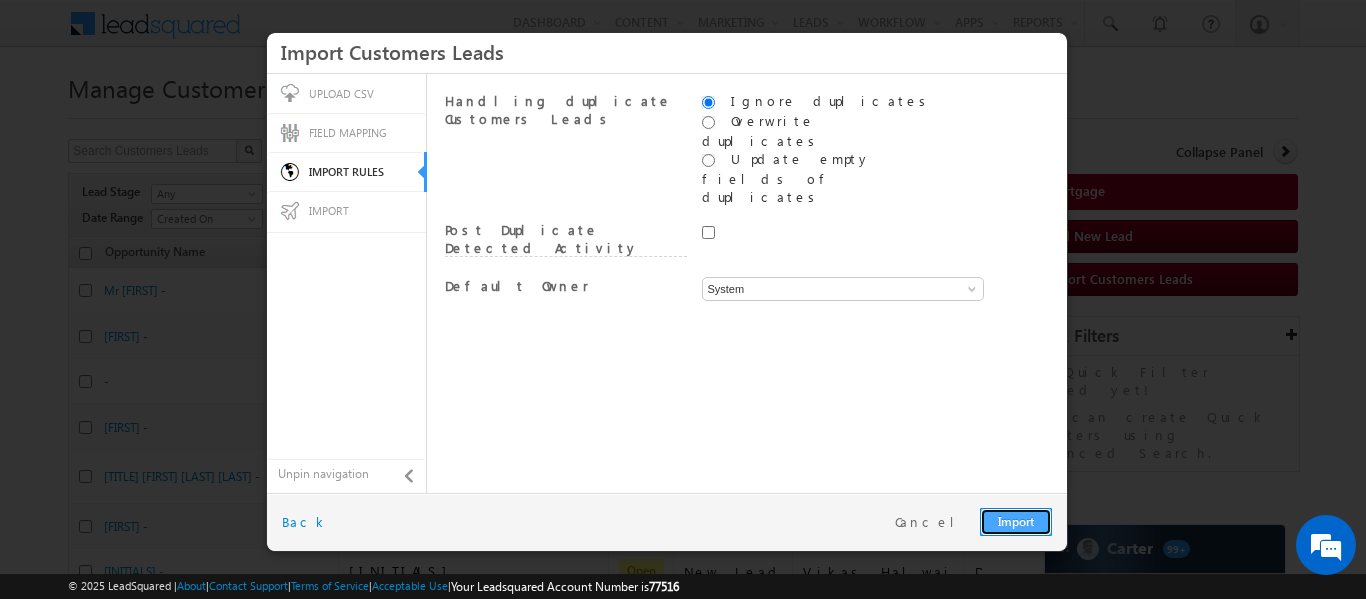 click on "Import" at bounding box center (1016, 522) 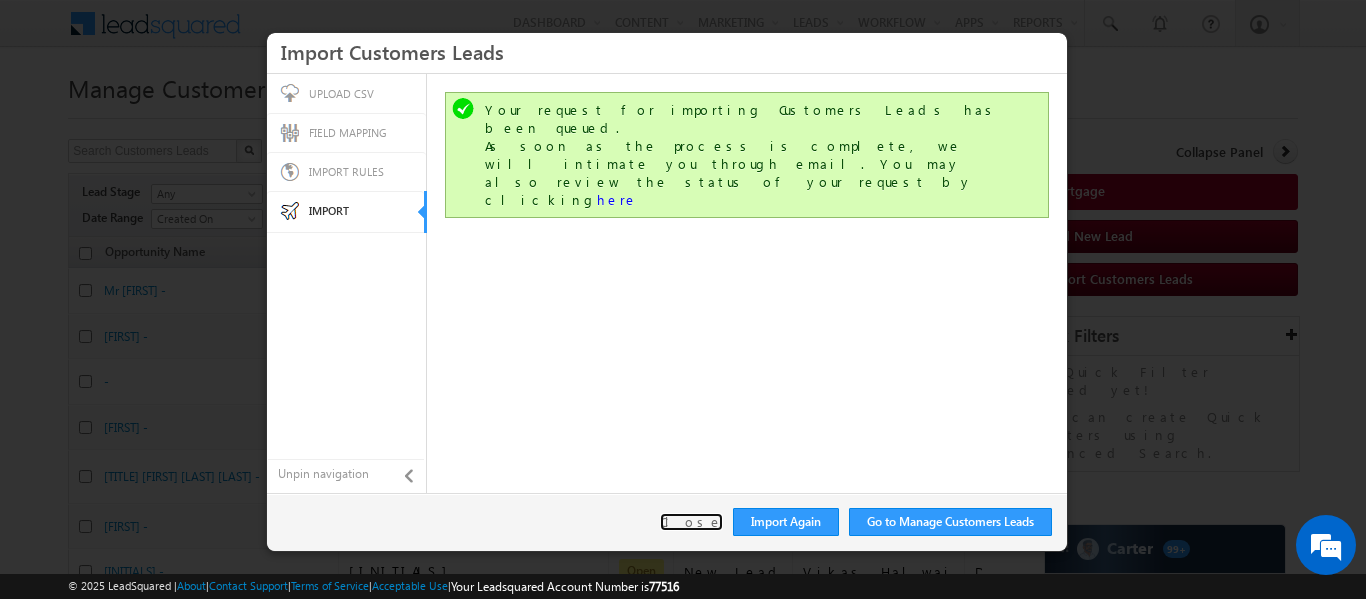 click on "Close" at bounding box center (691, 522) 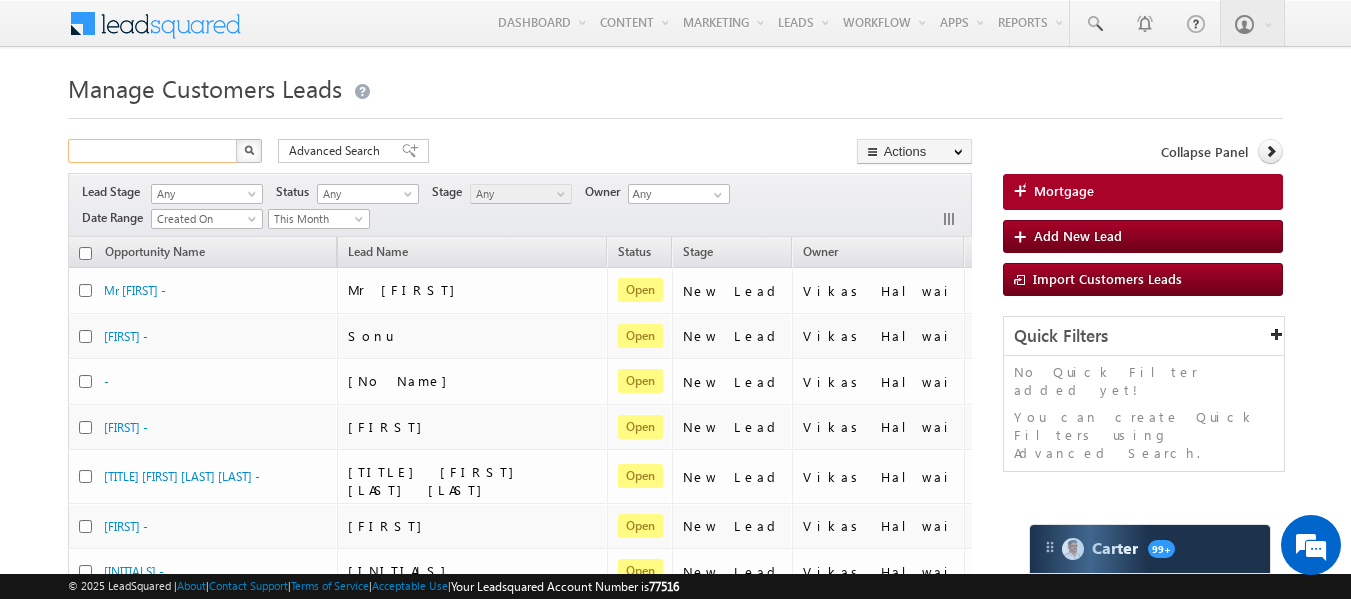 click at bounding box center (153, 151) 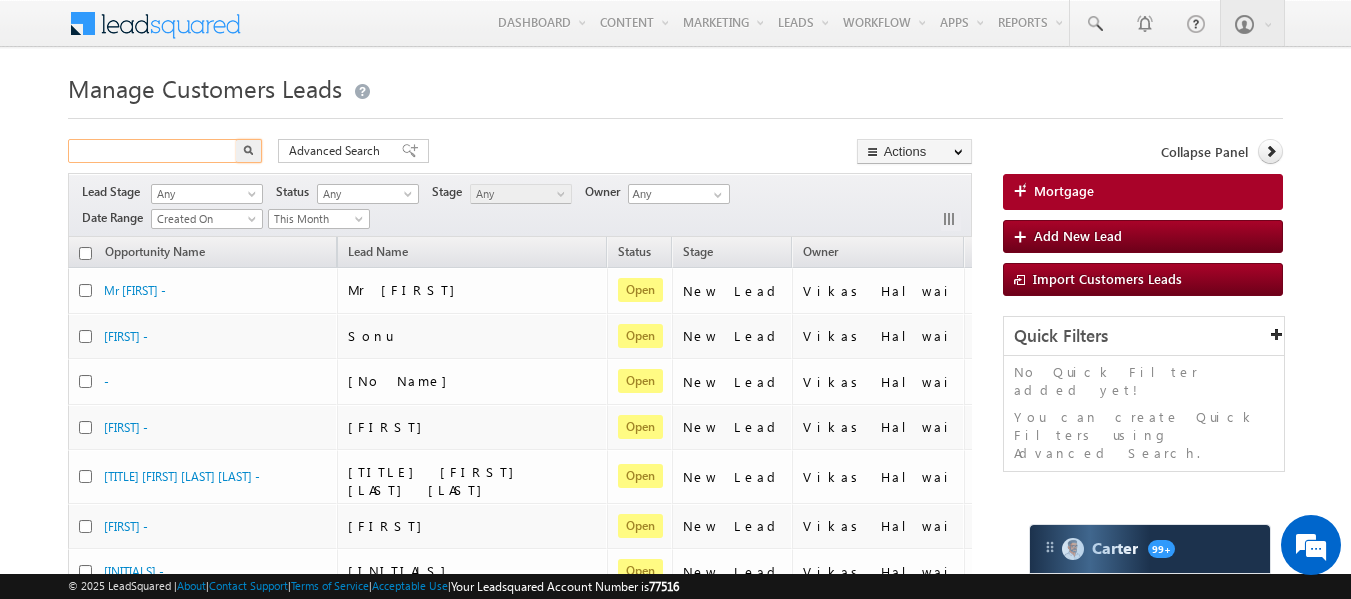 paste on "NTB_HL_FRESH_BM_CC_SMS2_06AUG25" 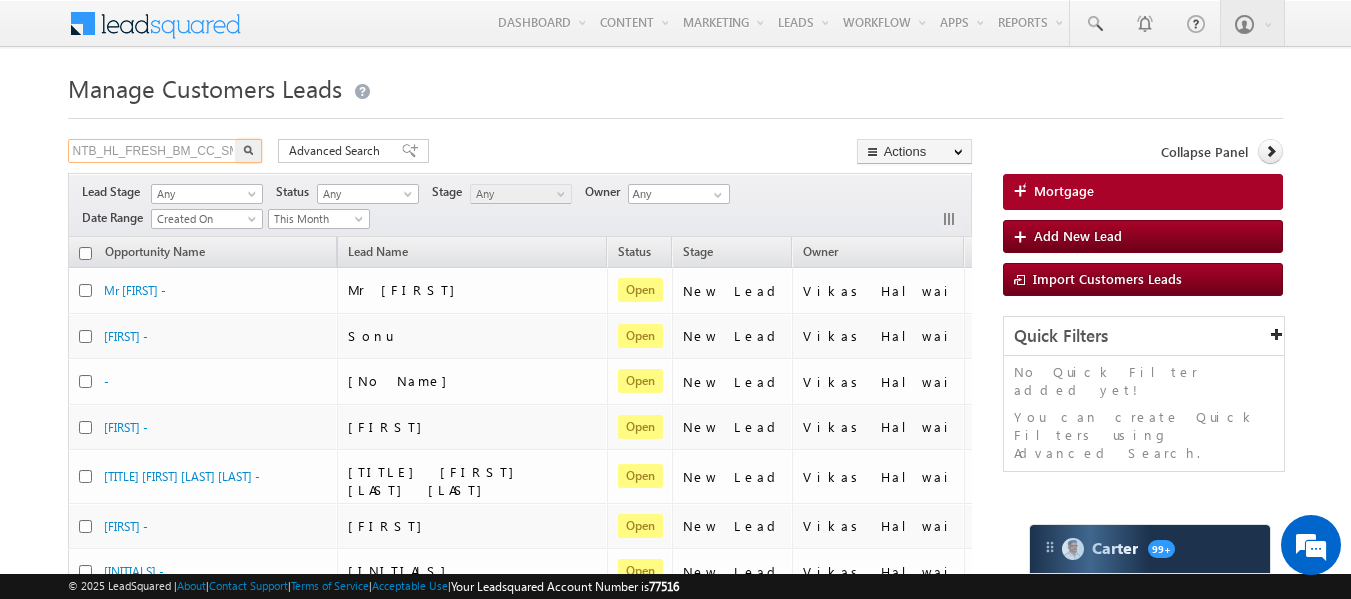 scroll, scrollTop: 0, scrollLeft: 84, axis: horizontal 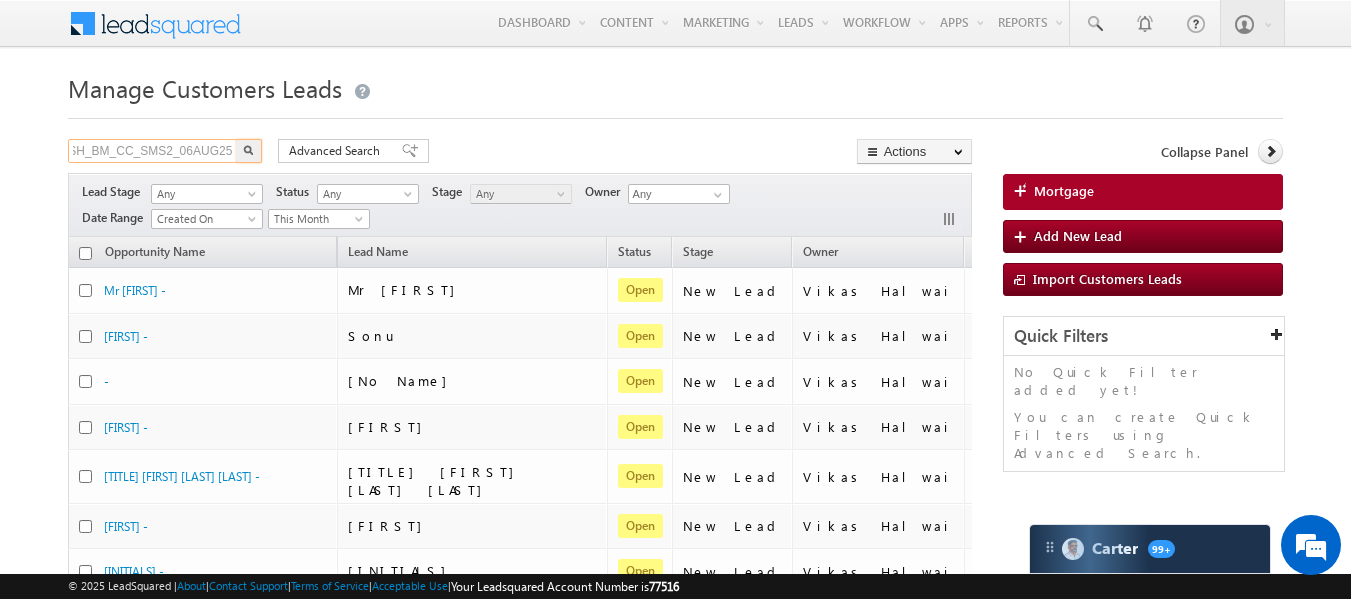 type on "NTB_HL_FRESH_BM_CC_SMS2_06AUG25" 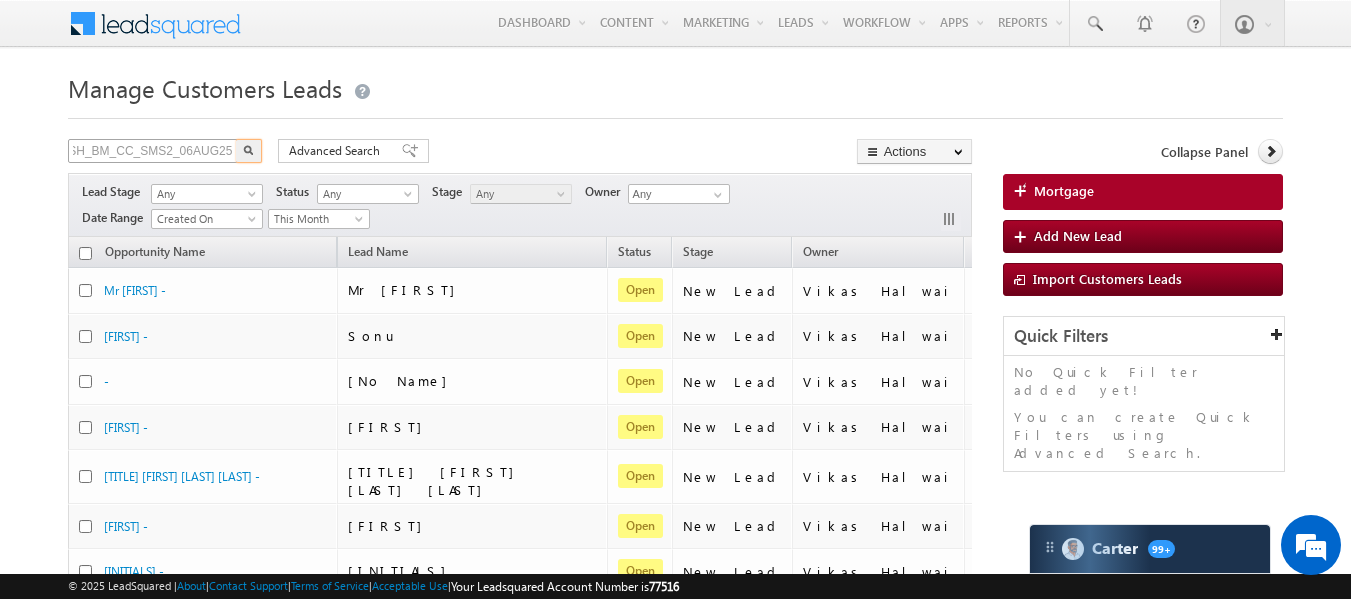 click at bounding box center [249, 151] 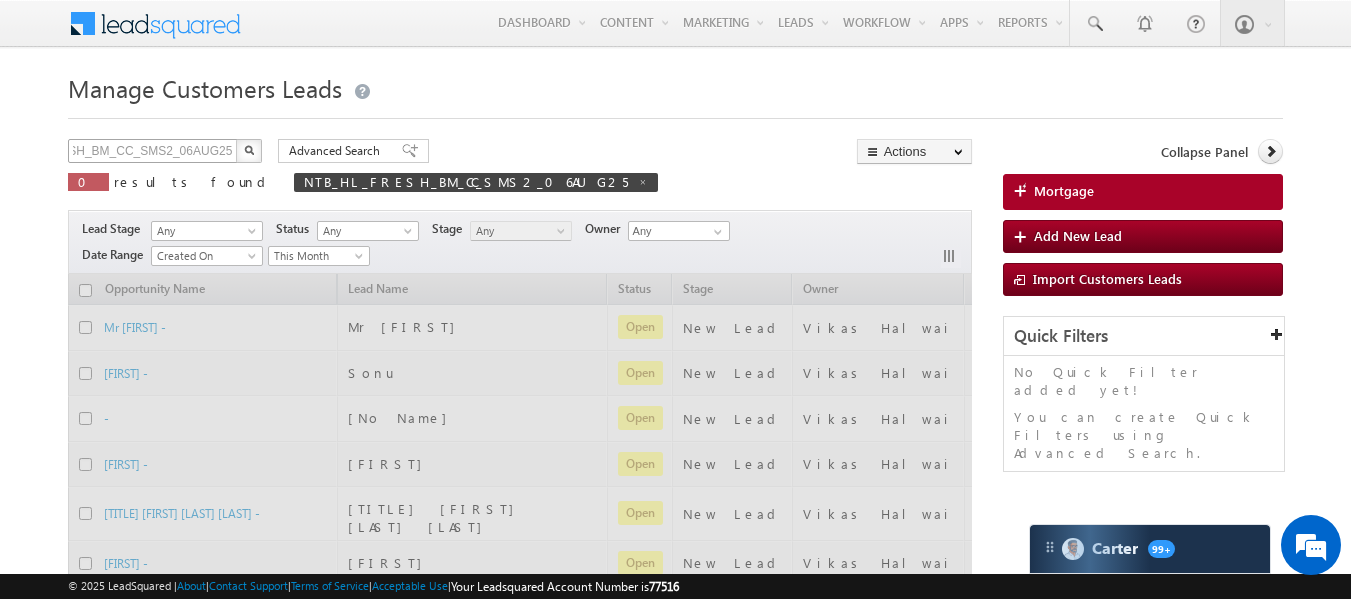 type 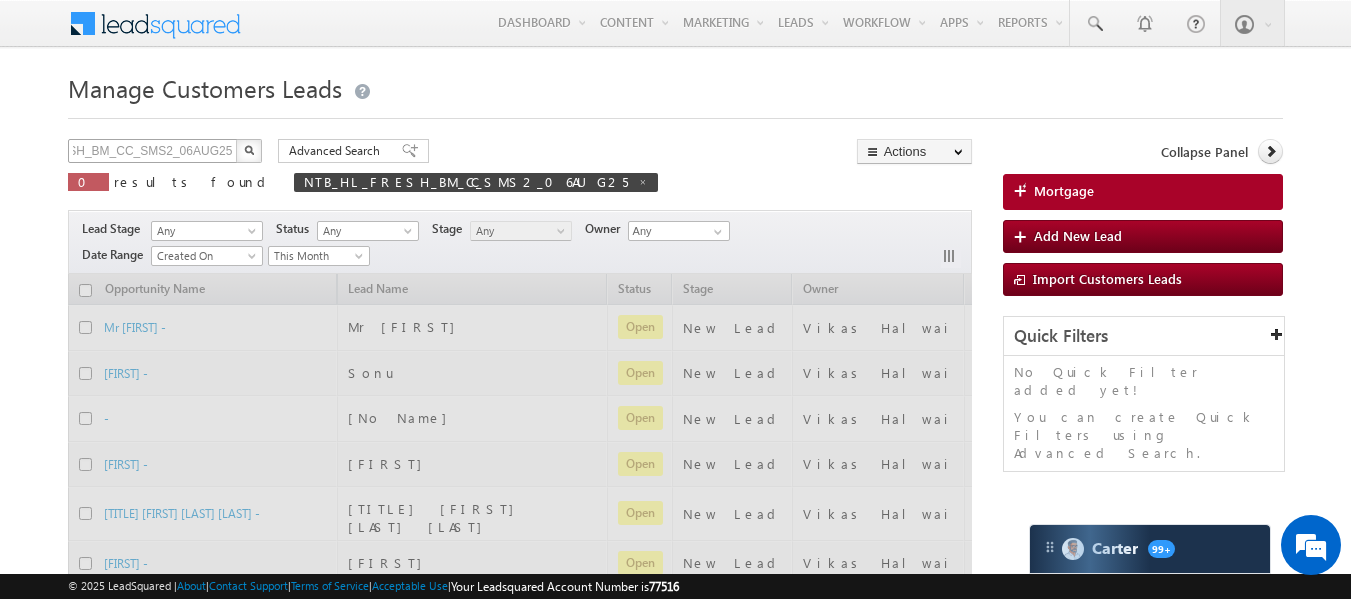 scroll, scrollTop: 0, scrollLeft: 0, axis: both 